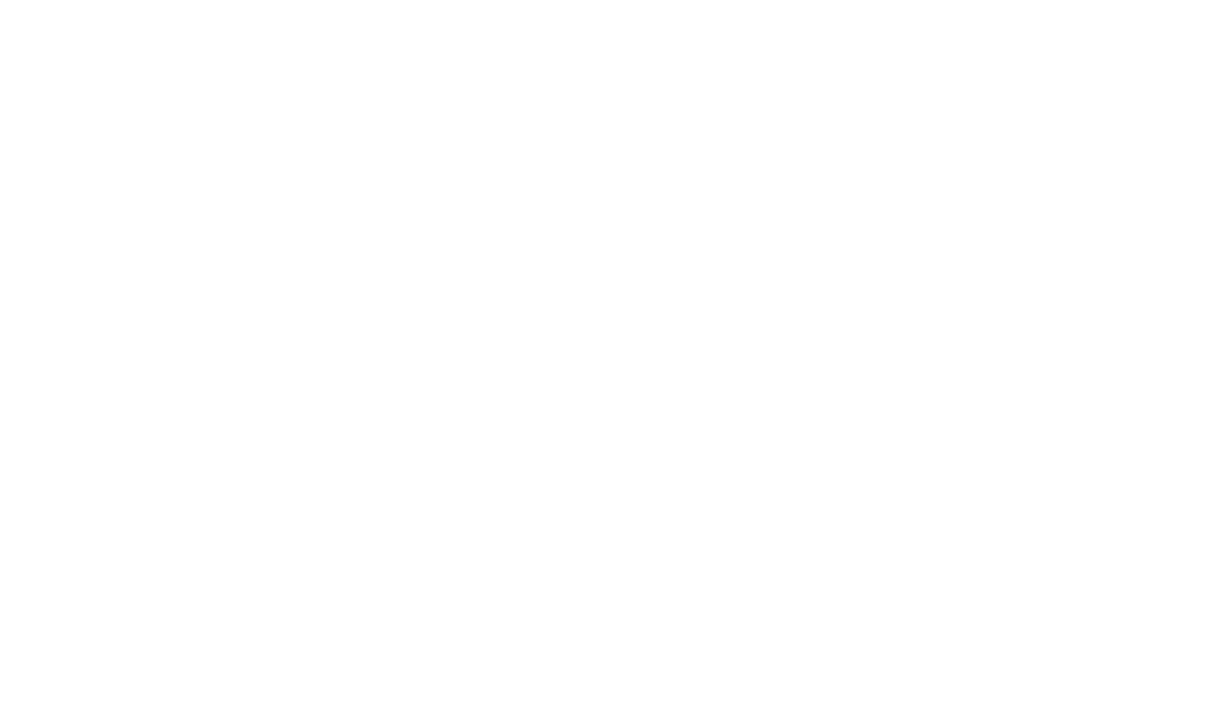 scroll, scrollTop: 0, scrollLeft: 0, axis: both 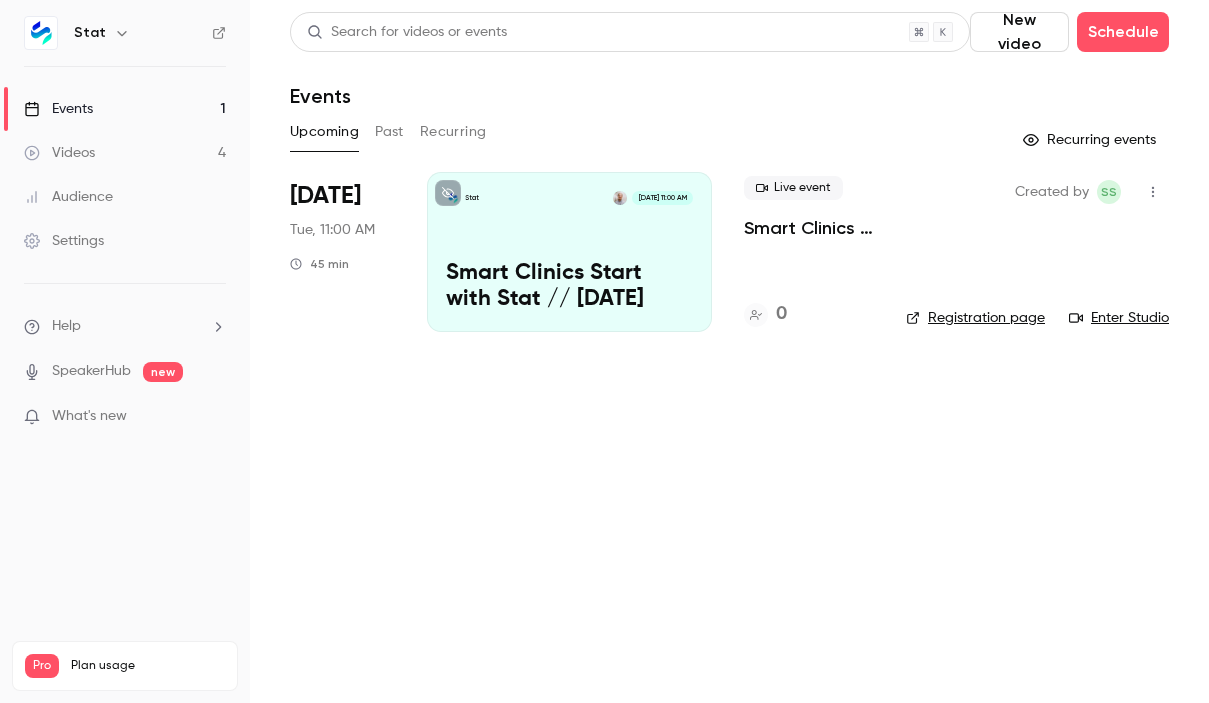 click 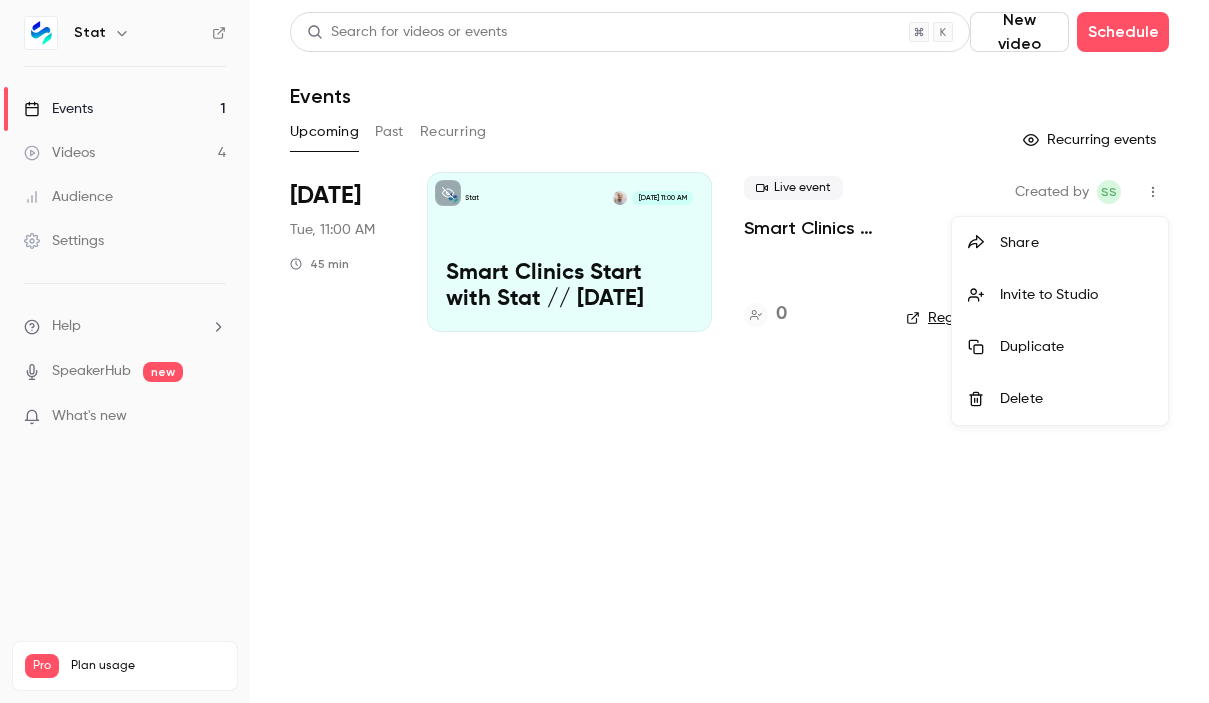 click on "Duplicate" at bounding box center (1076, 347) 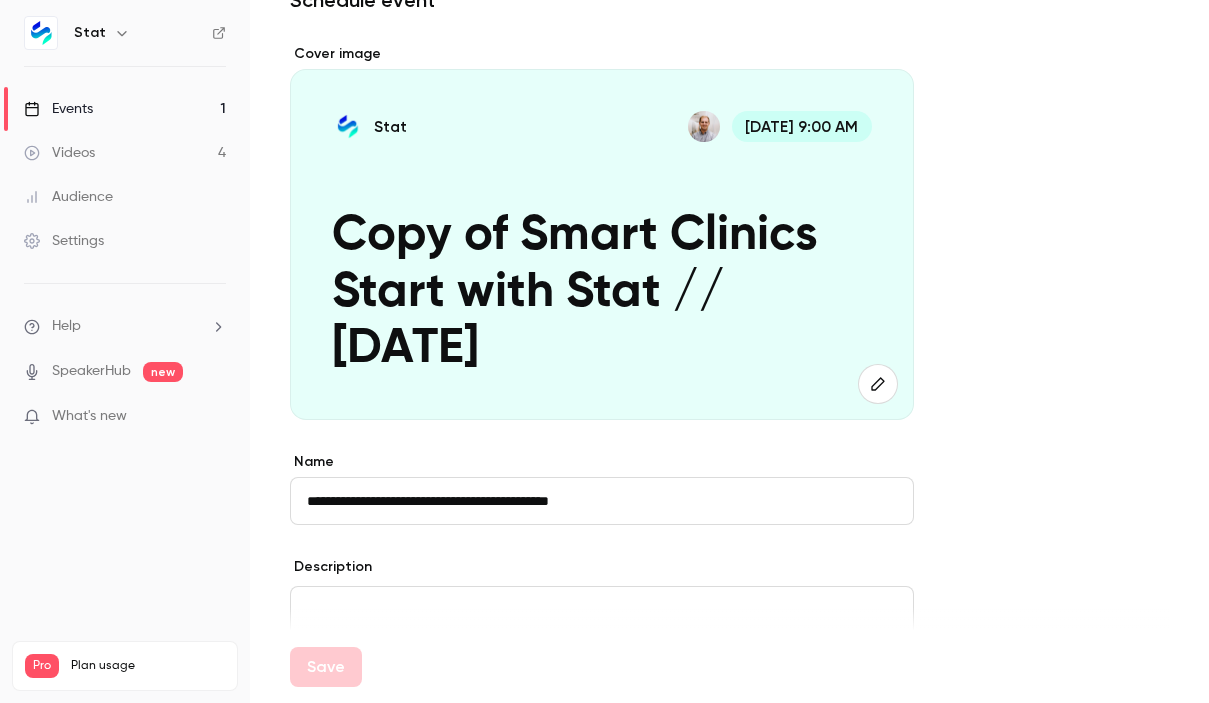 scroll, scrollTop: 98, scrollLeft: 0, axis: vertical 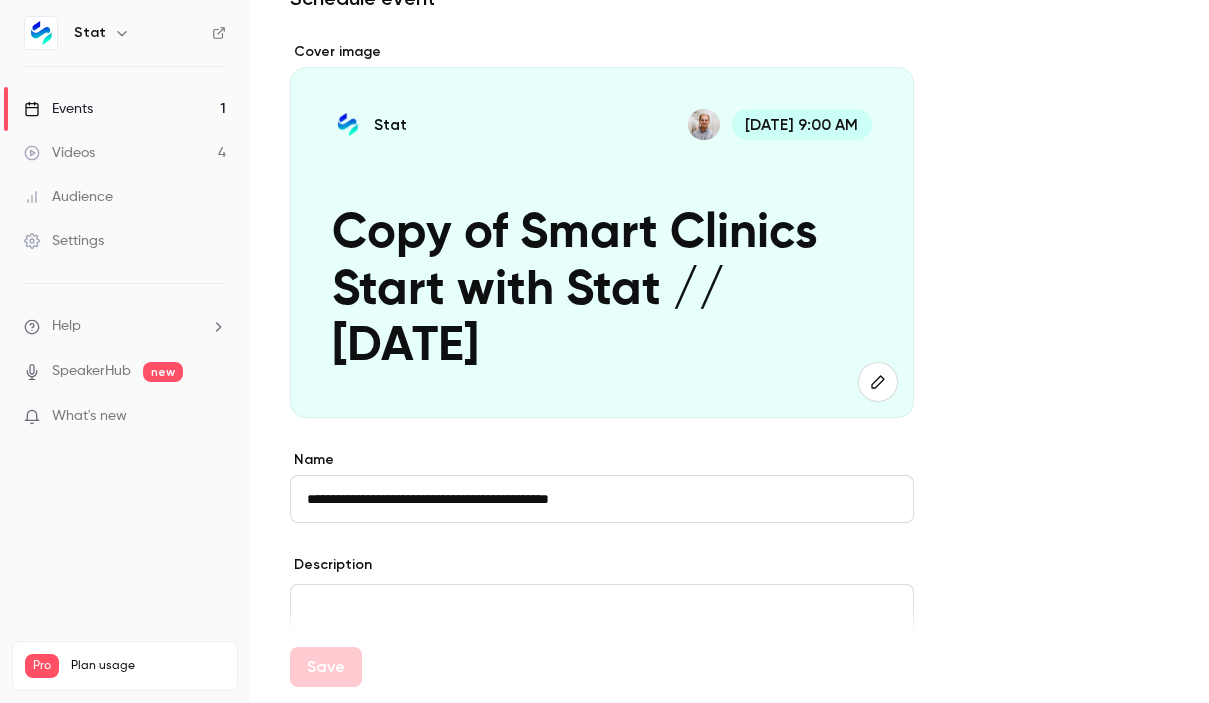 click on "Copy of Smart Clinics Start with Stat // [DATE]" at bounding box center [602, 291] 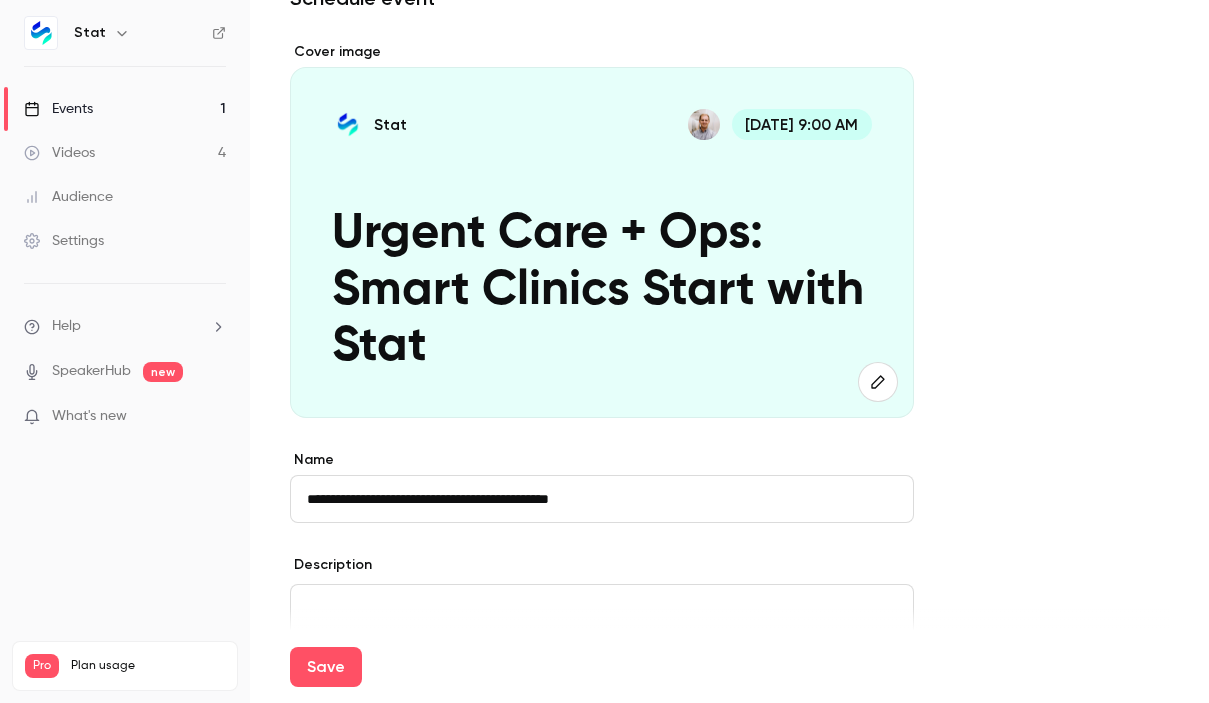 type on "**********" 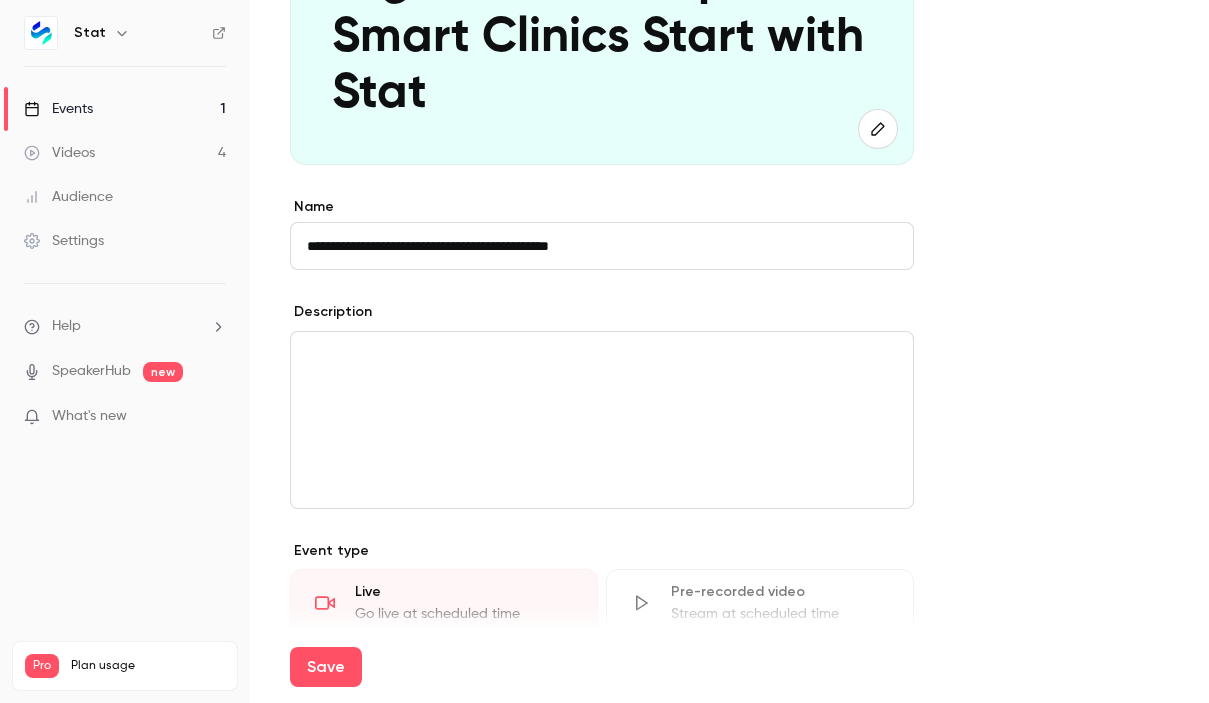 scroll, scrollTop: 355, scrollLeft: 0, axis: vertical 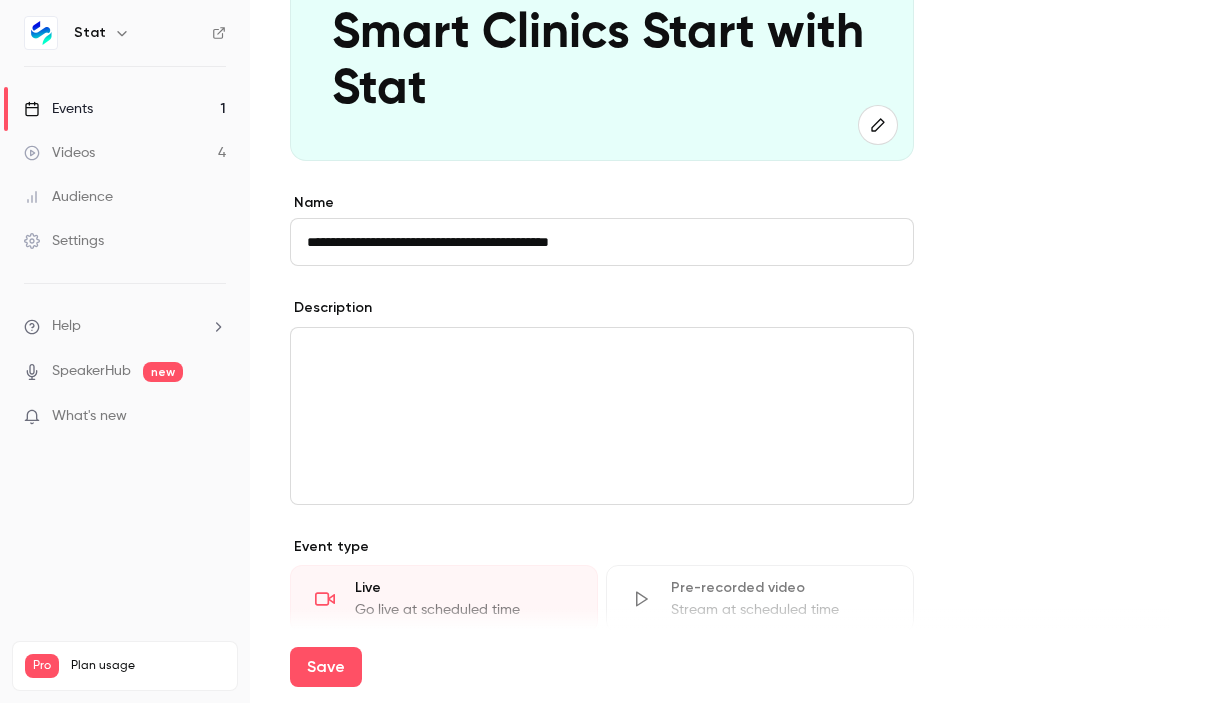 click at bounding box center [602, 352] 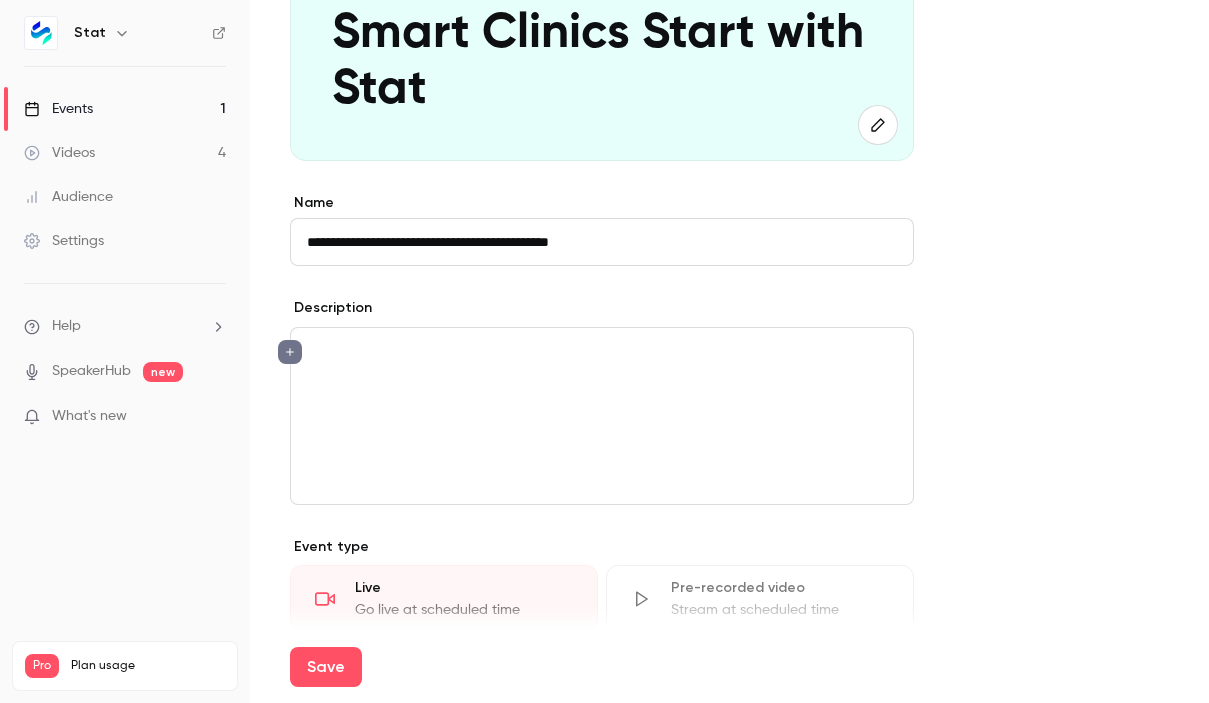 scroll, scrollTop: 0, scrollLeft: 0, axis: both 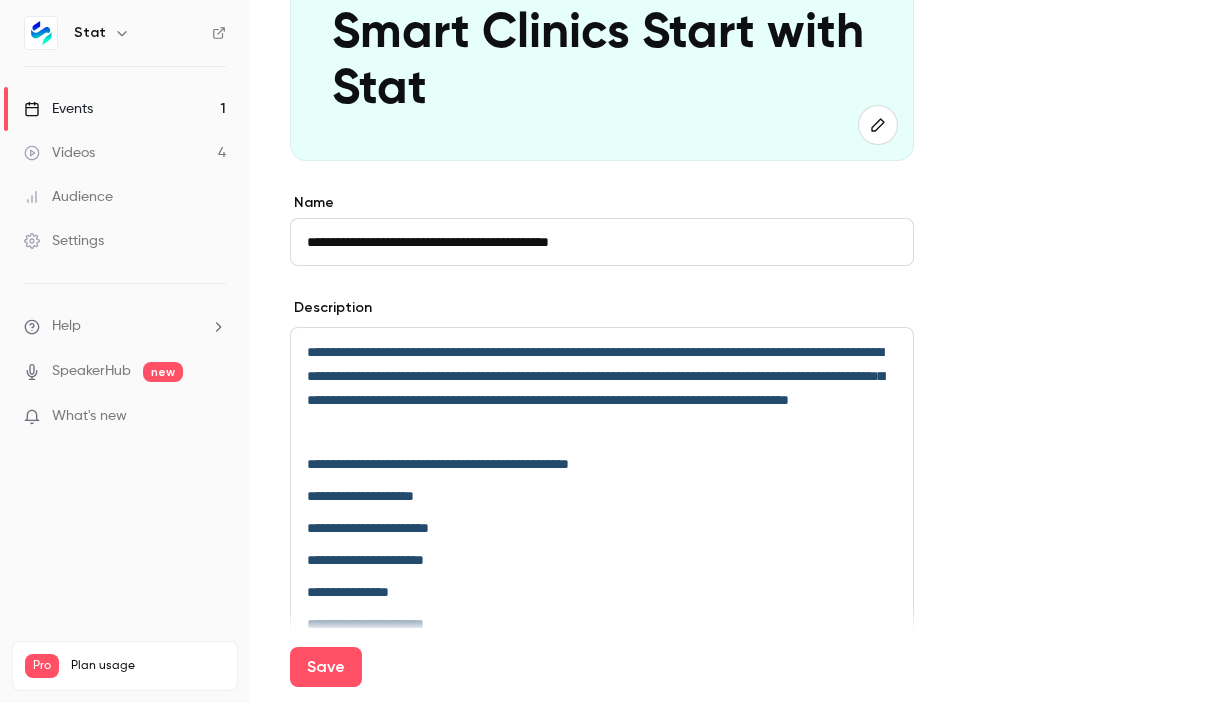 click on "**********" at bounding box center (602, 376) 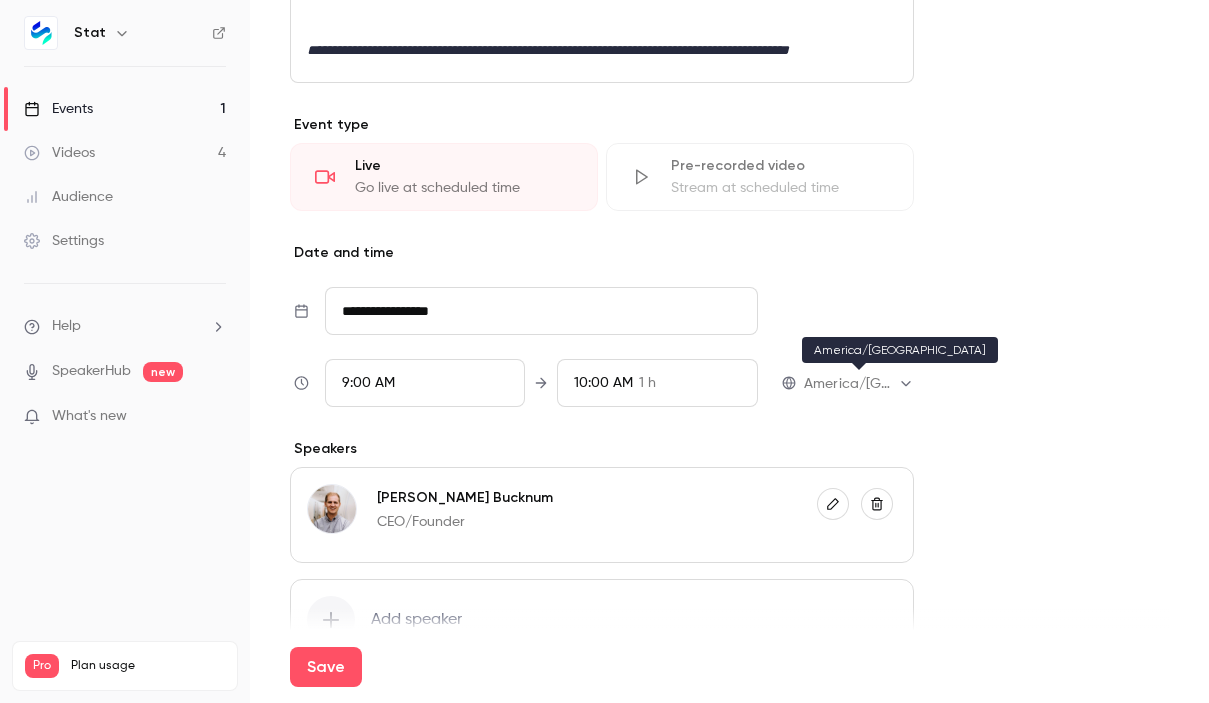 scroll, scrollTop: 1071, scrollLeft: 0, axis: vertical 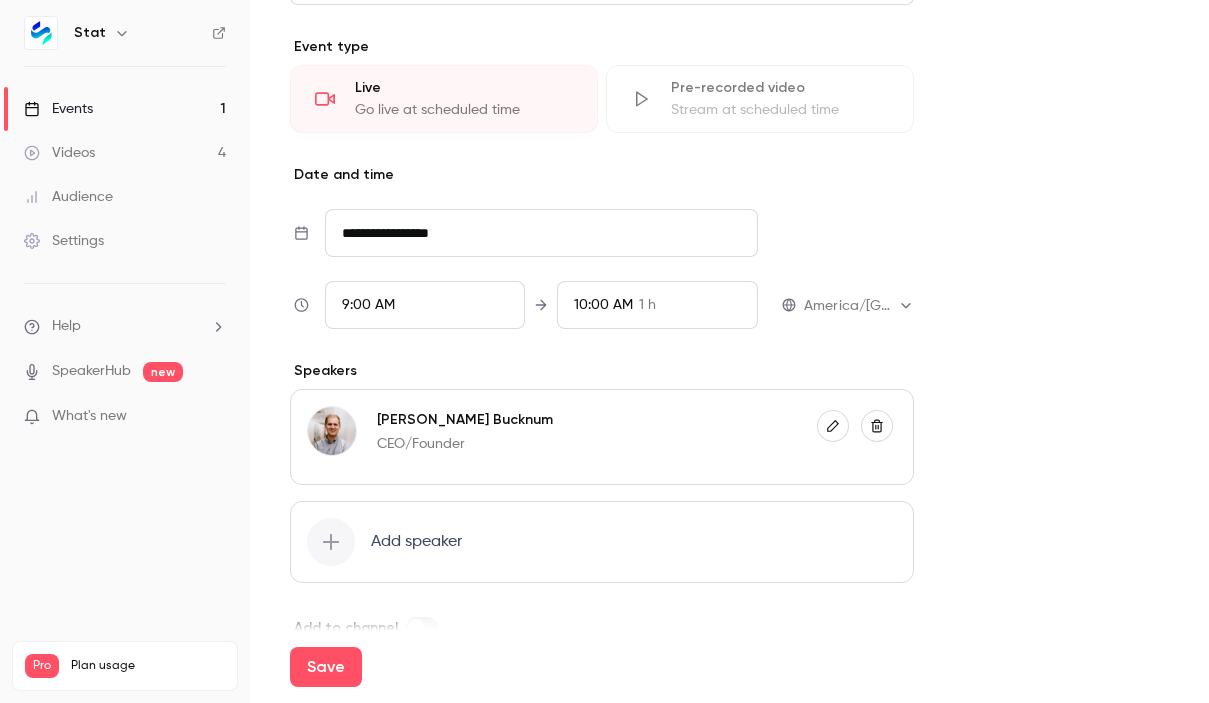 click on "**********" at bounding box center [541, 233] 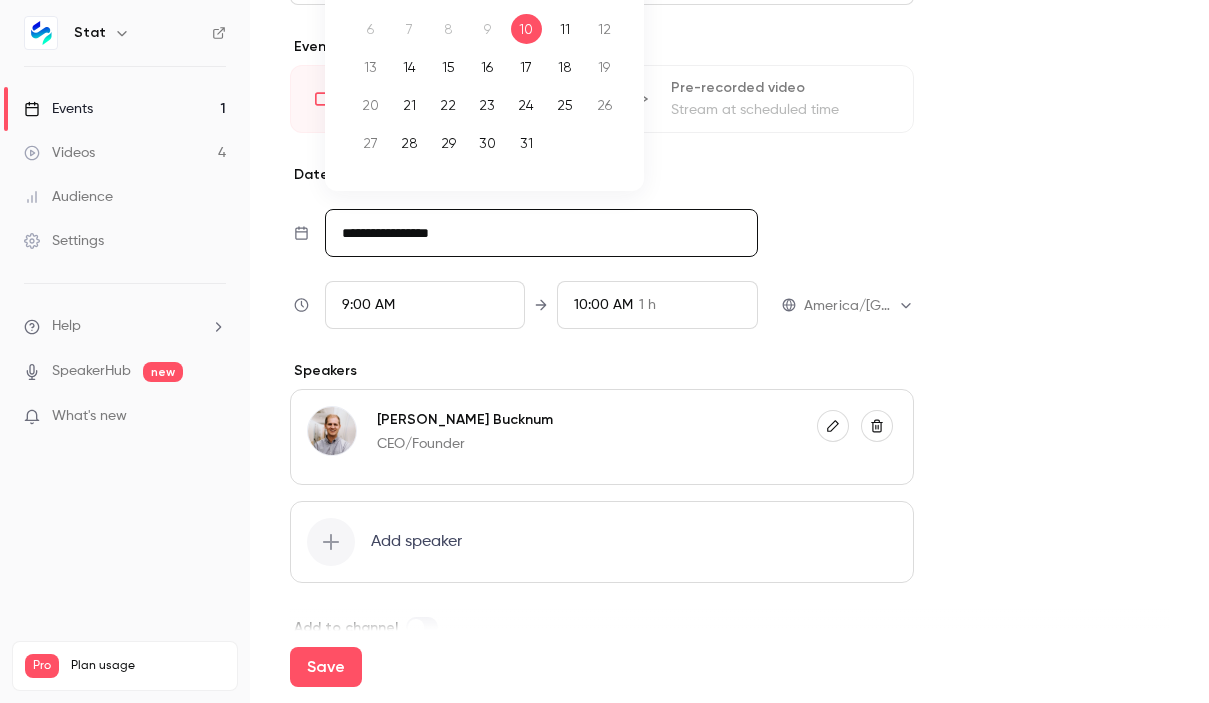 click on "30" at bounding box center [487, 143] 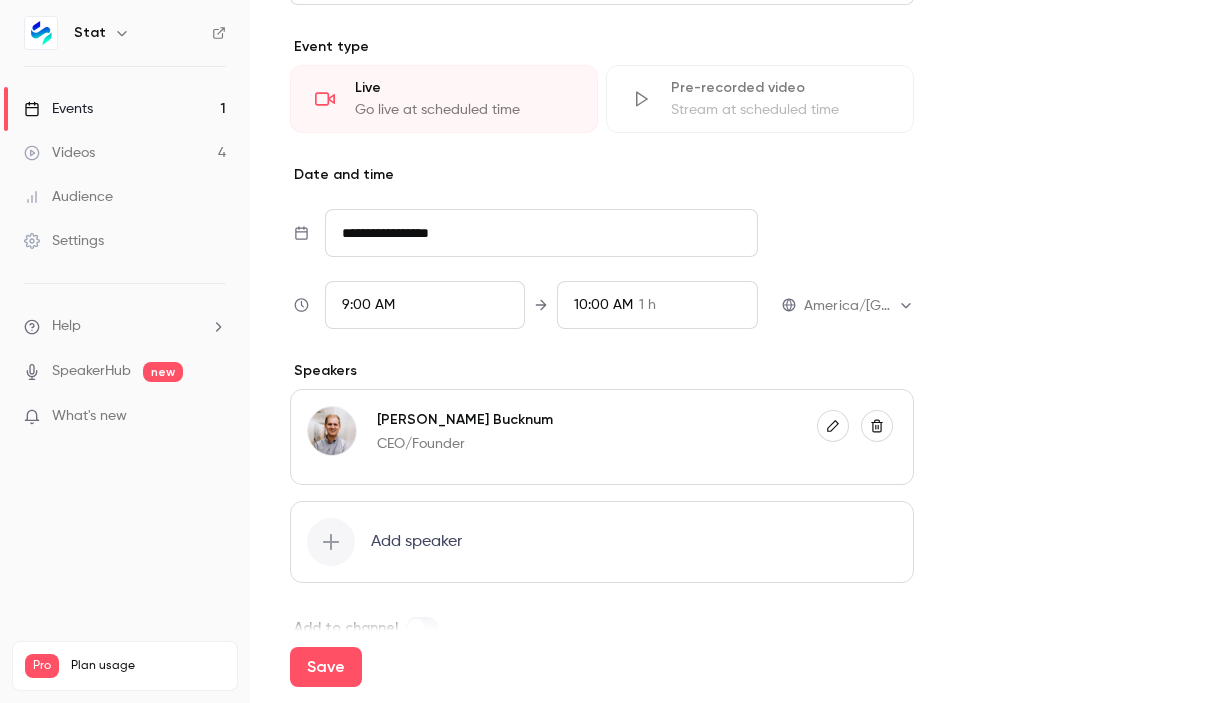 click on "**********" at bounding box center (602, 269) 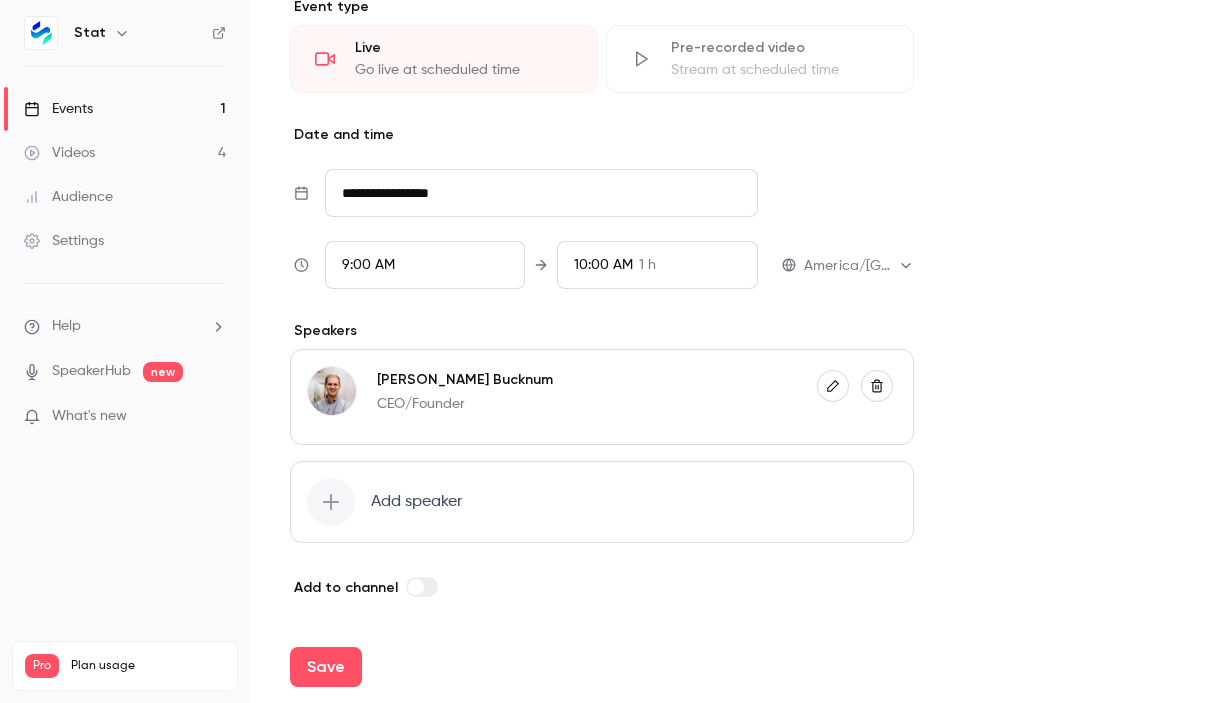 scroll, scrollTop: 1148, scrollLeft: 0, axis: vertical 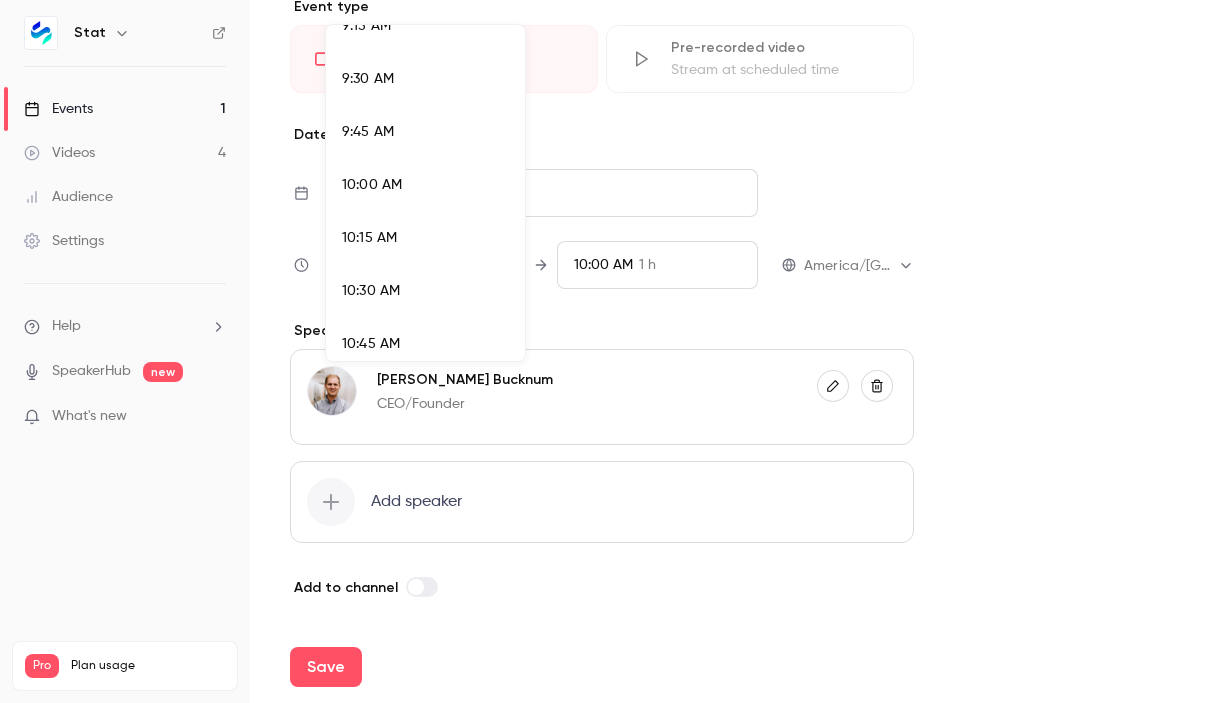 click at bounding box center [604, 351] 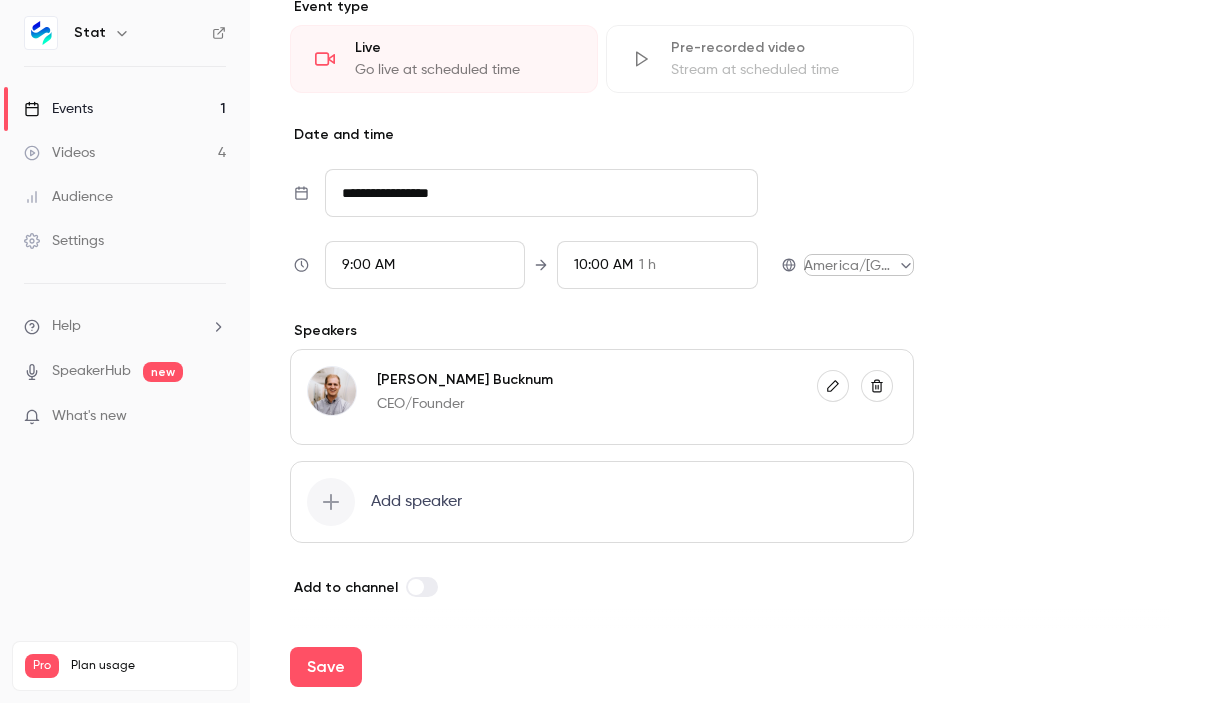 click on "**********" at bounding box center [604, 351] 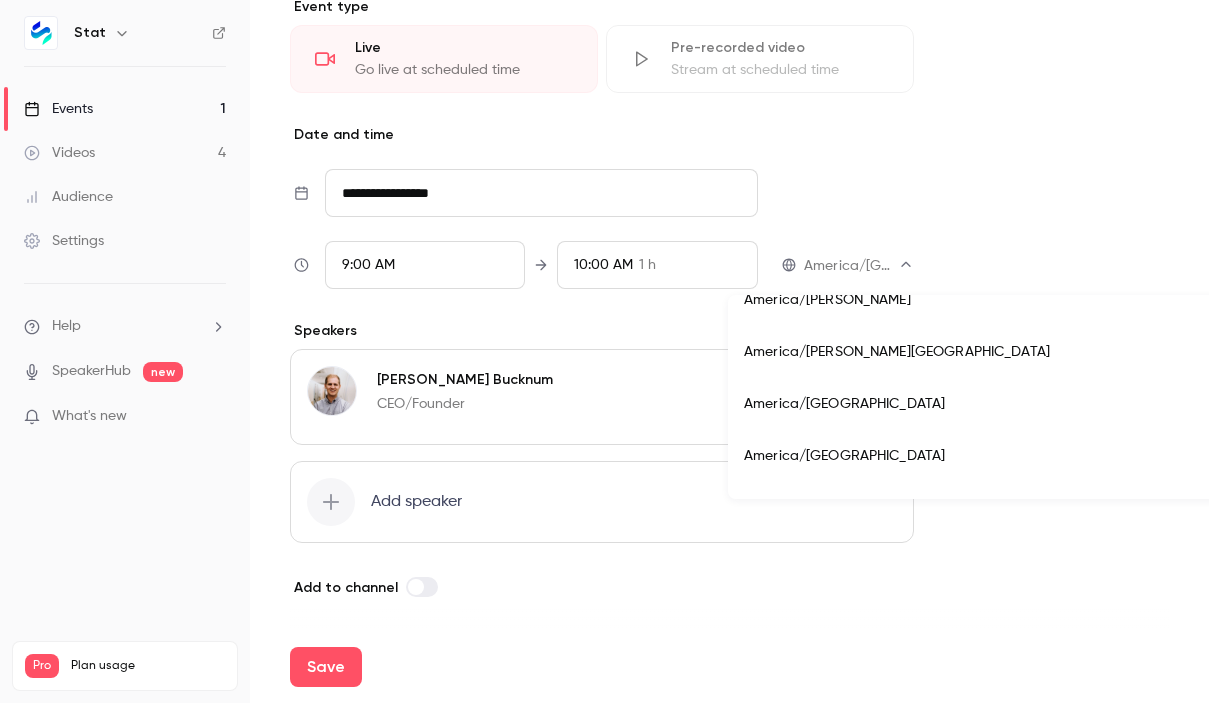 scroll, scrollTop: 4922, scrollLeft: 0, axis: vertical 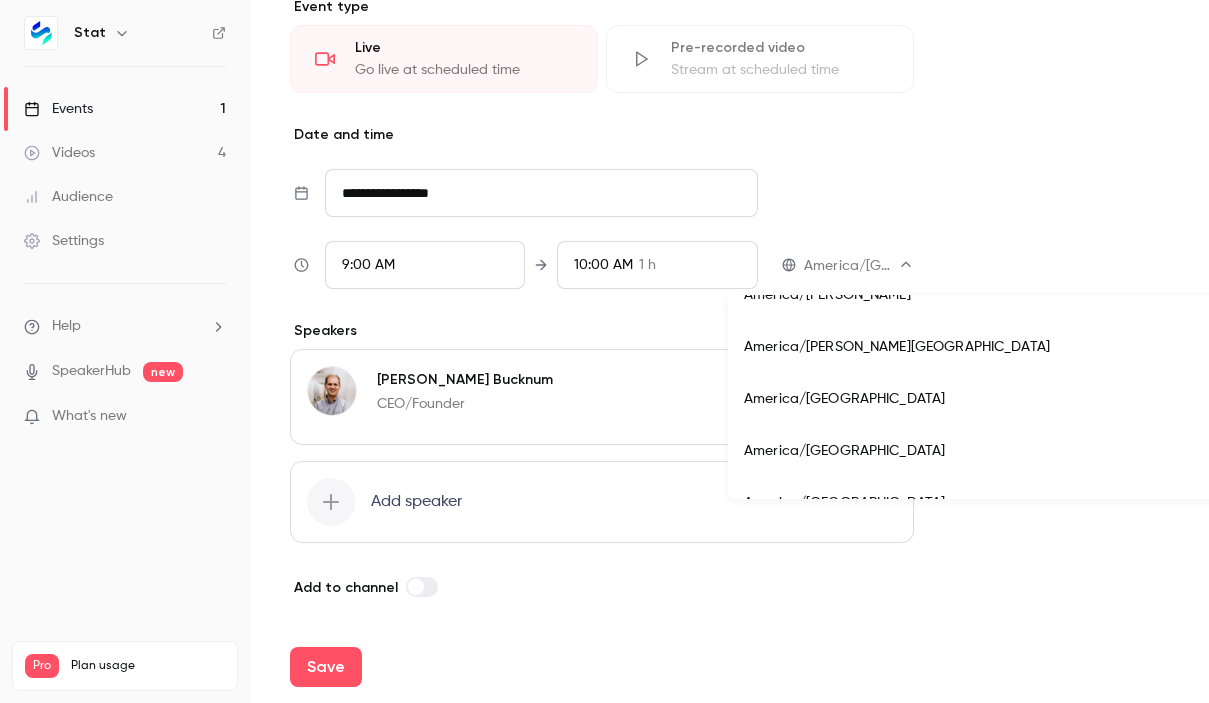 click at bounding box center [604, 351] 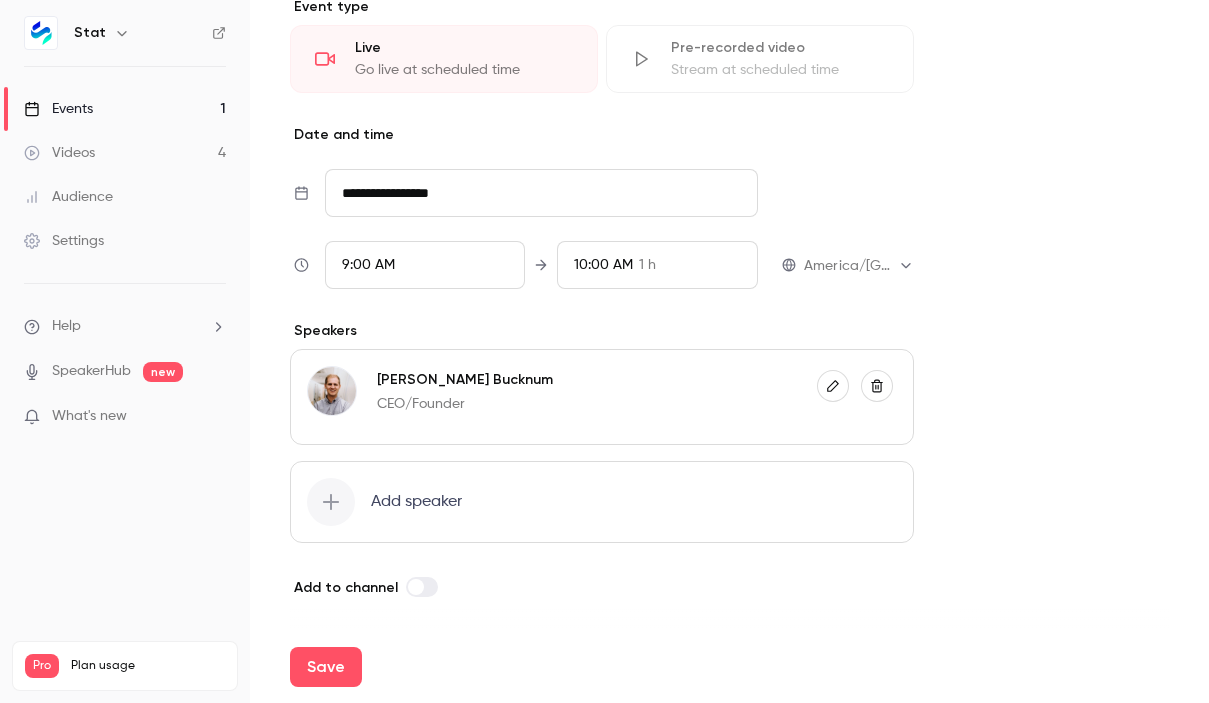 click on "9:00 AM" at bounding box center [368, 265] 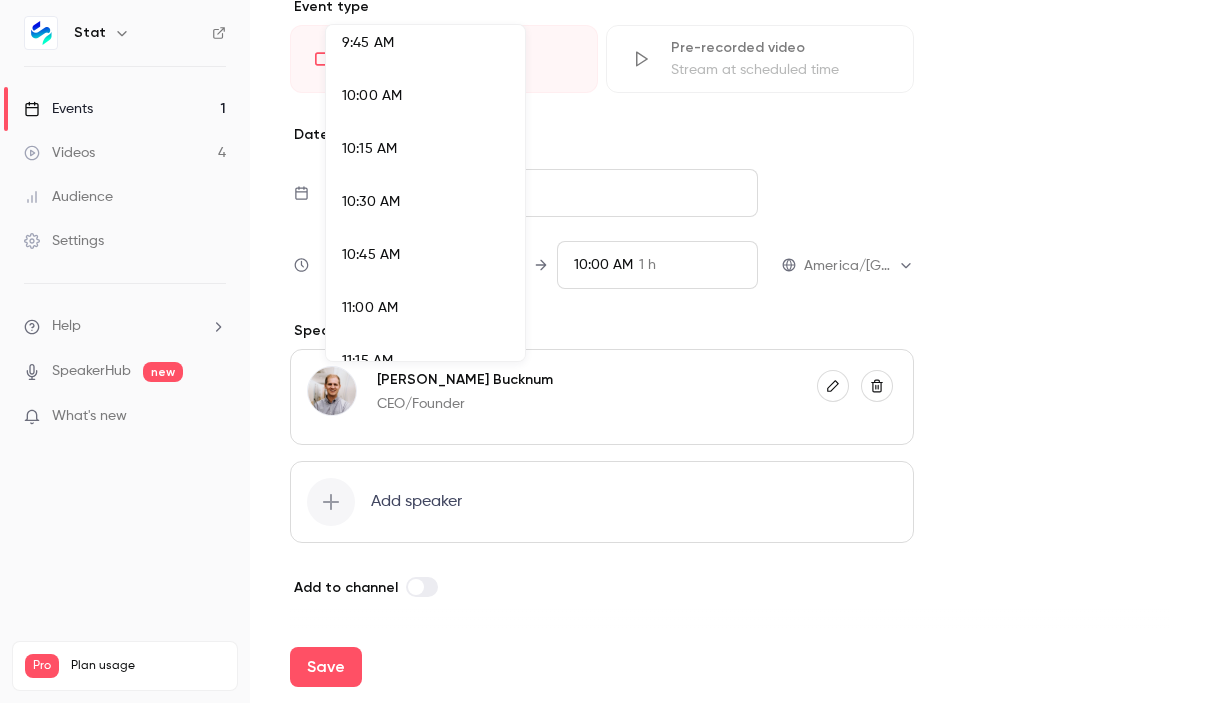 scroll, scrollTop: 2083, scrollLeft: 0, axis: vertical 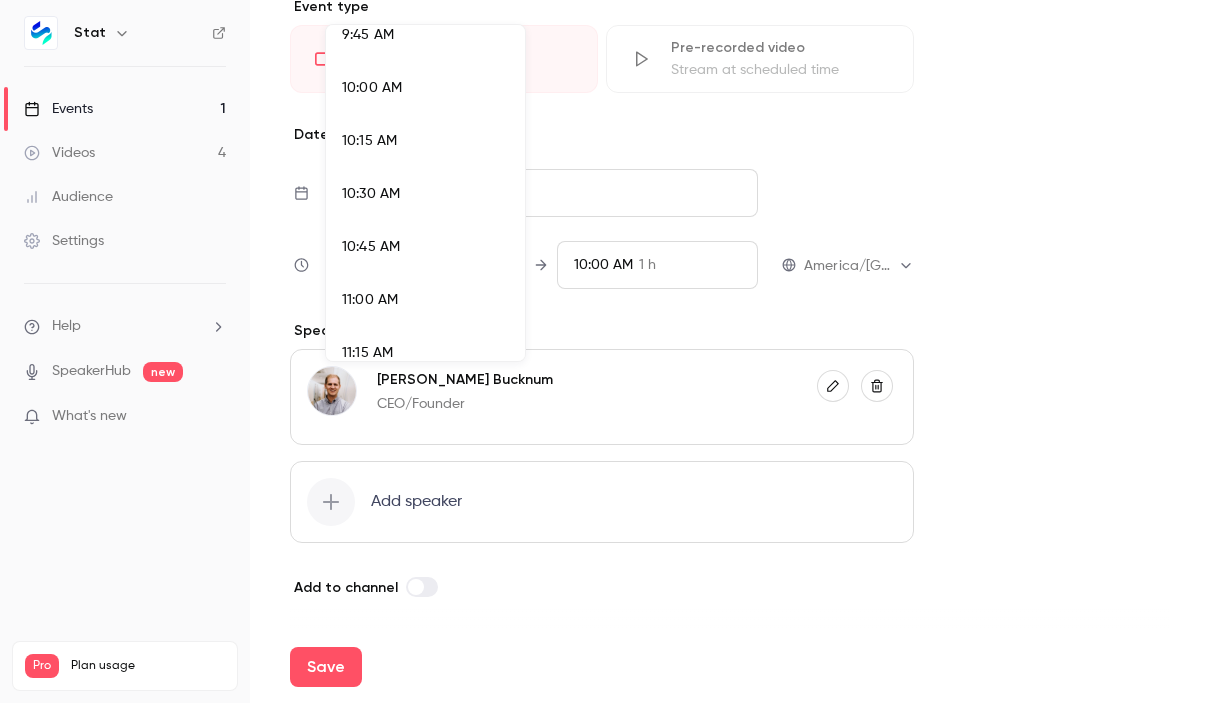 click on "11:00 AM" at bounding box center [425, 300] 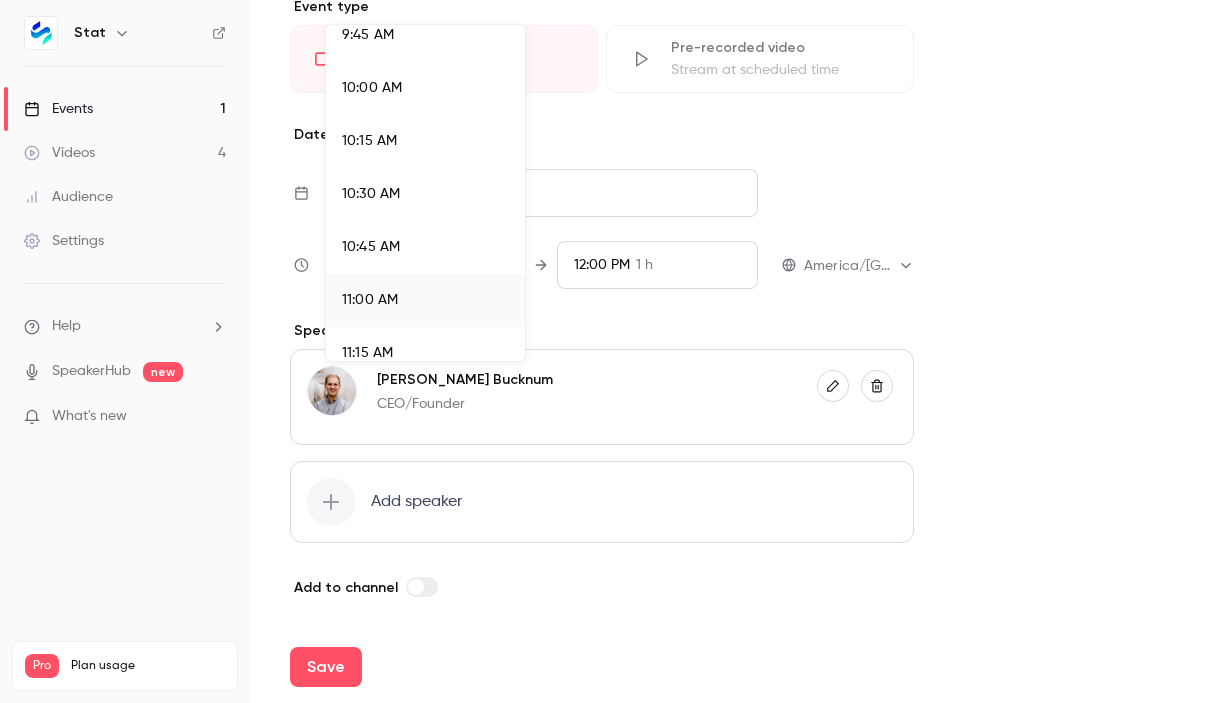 click at bounding box center (604, 351) 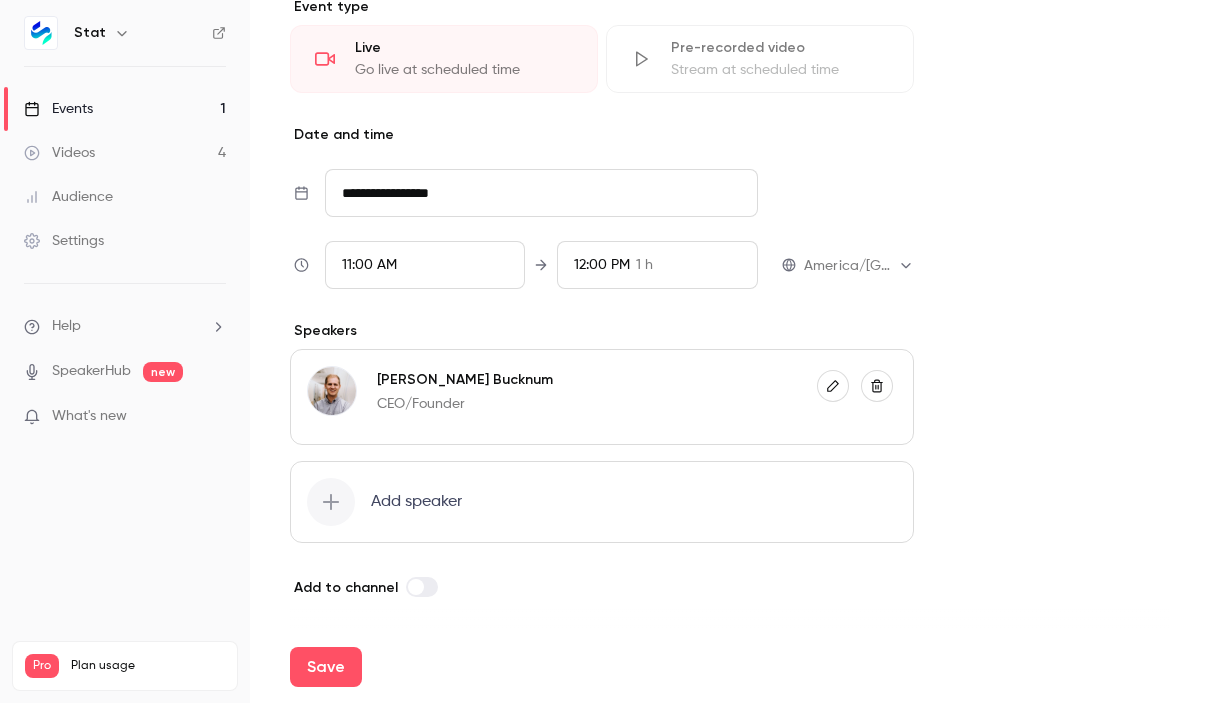 click on "**********" at bounding box center (859, 265) 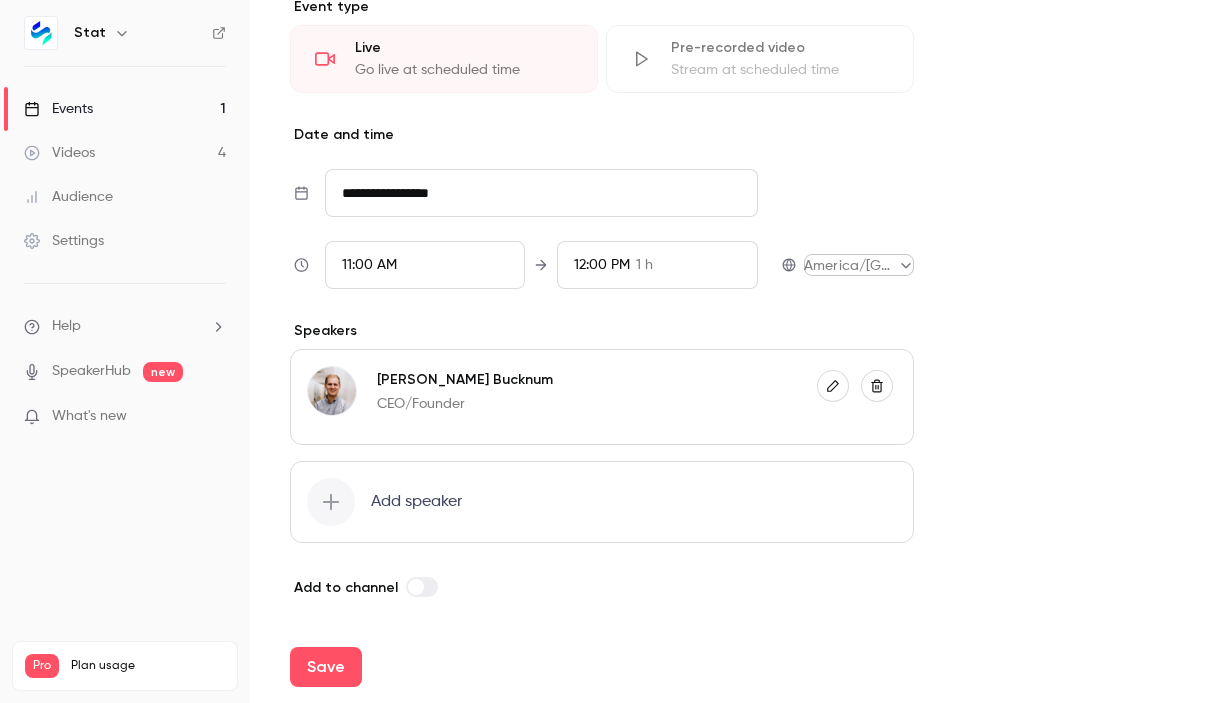 click on "**********" at bounding box center [604, 351] 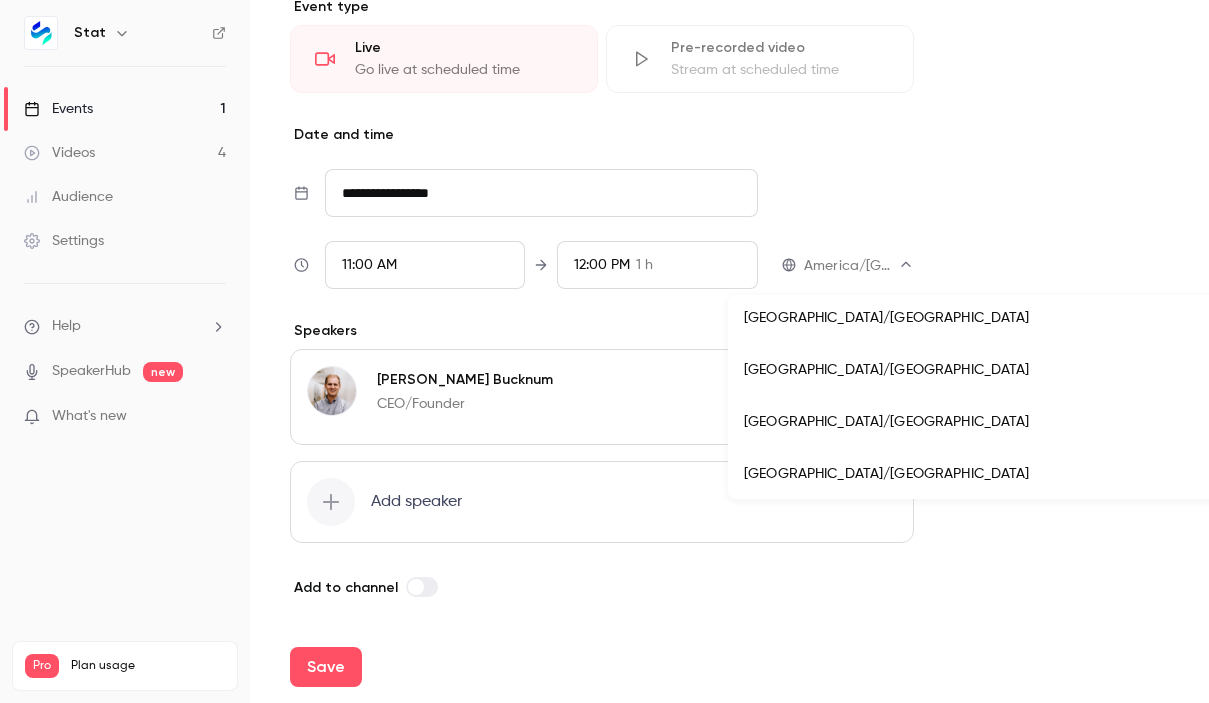scroll, scrollTop: 2310, scrollLeft: 0, axis: vertical 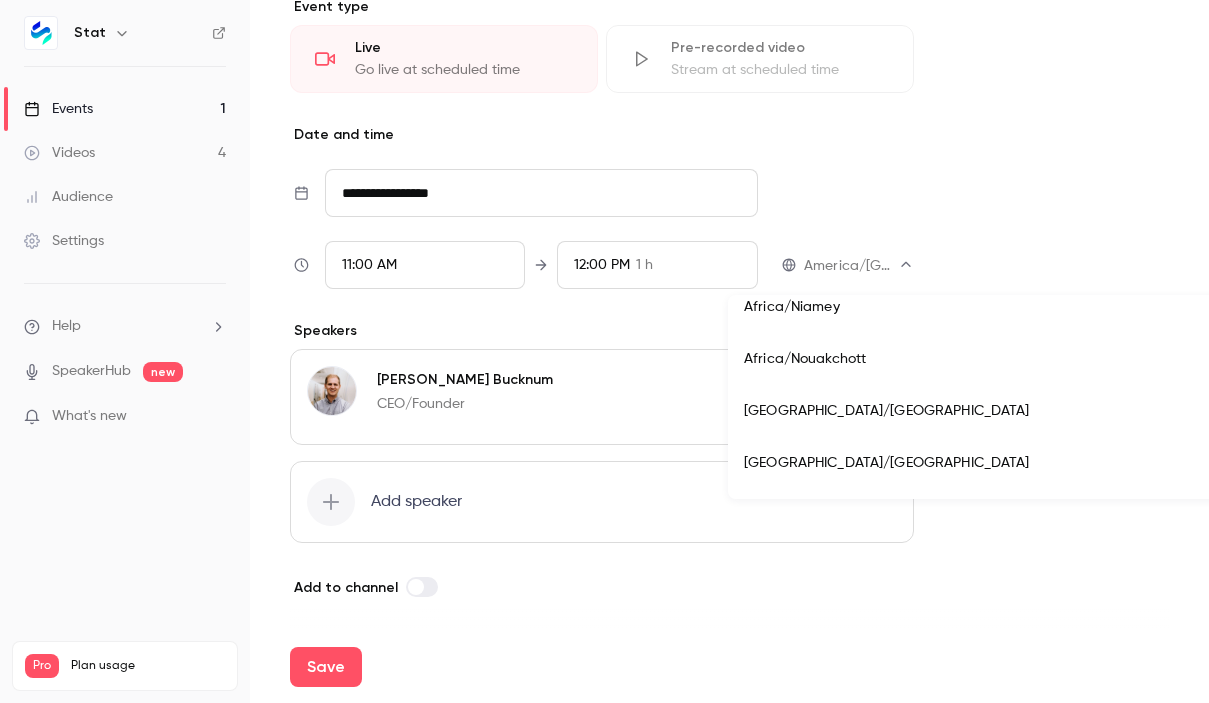 click at bounding box center [604, 351] 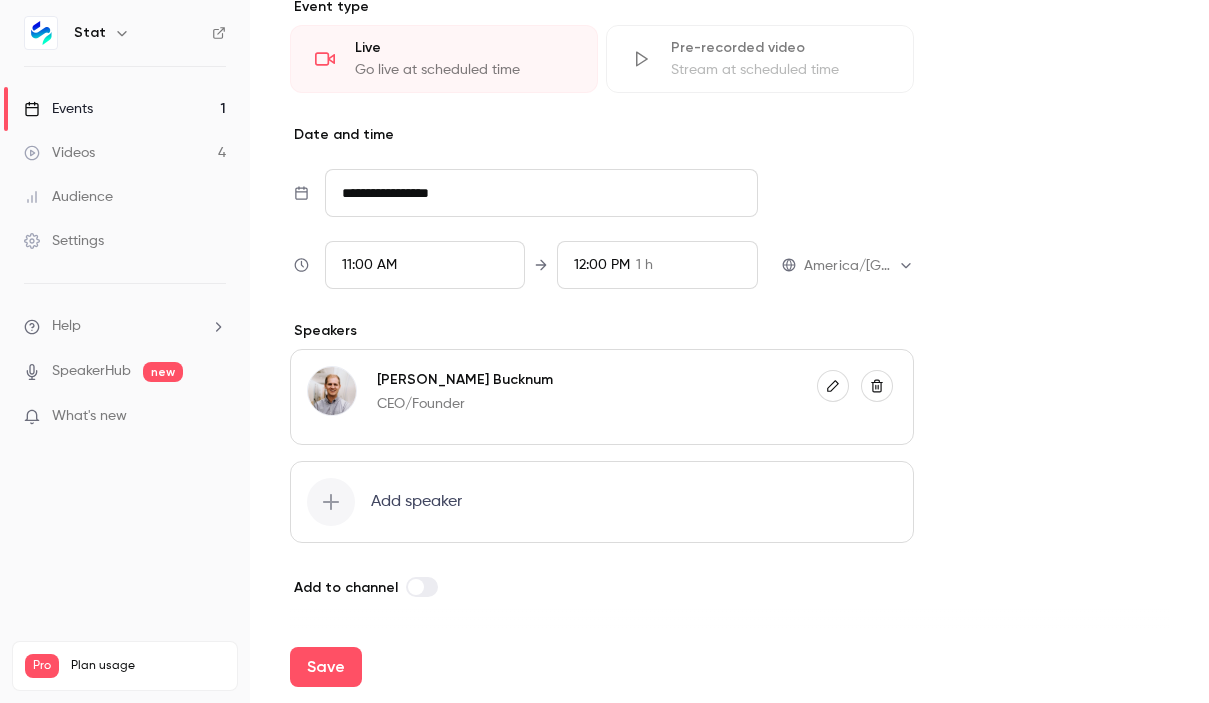 scroll, scrollTop: 1136, scrollLeft: 0, axis: vertical 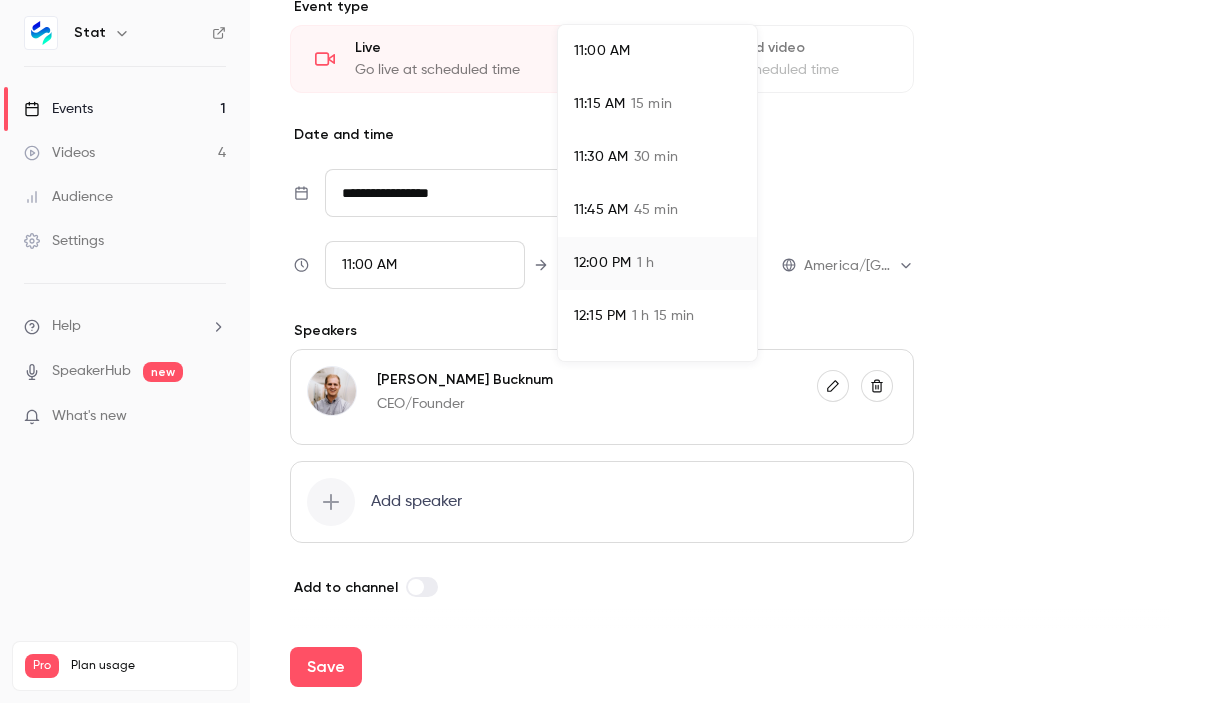 click on "11:45 AM" at bounding box center [601, 210] 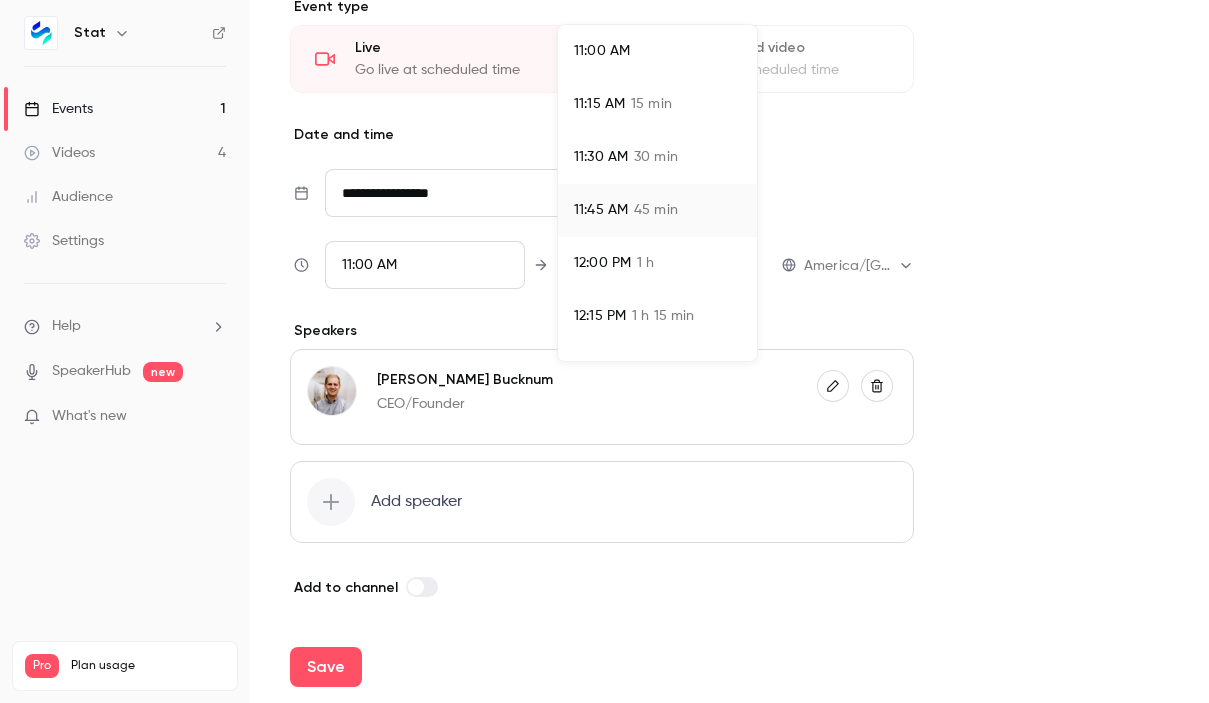 click at bounding box center [604, 351] 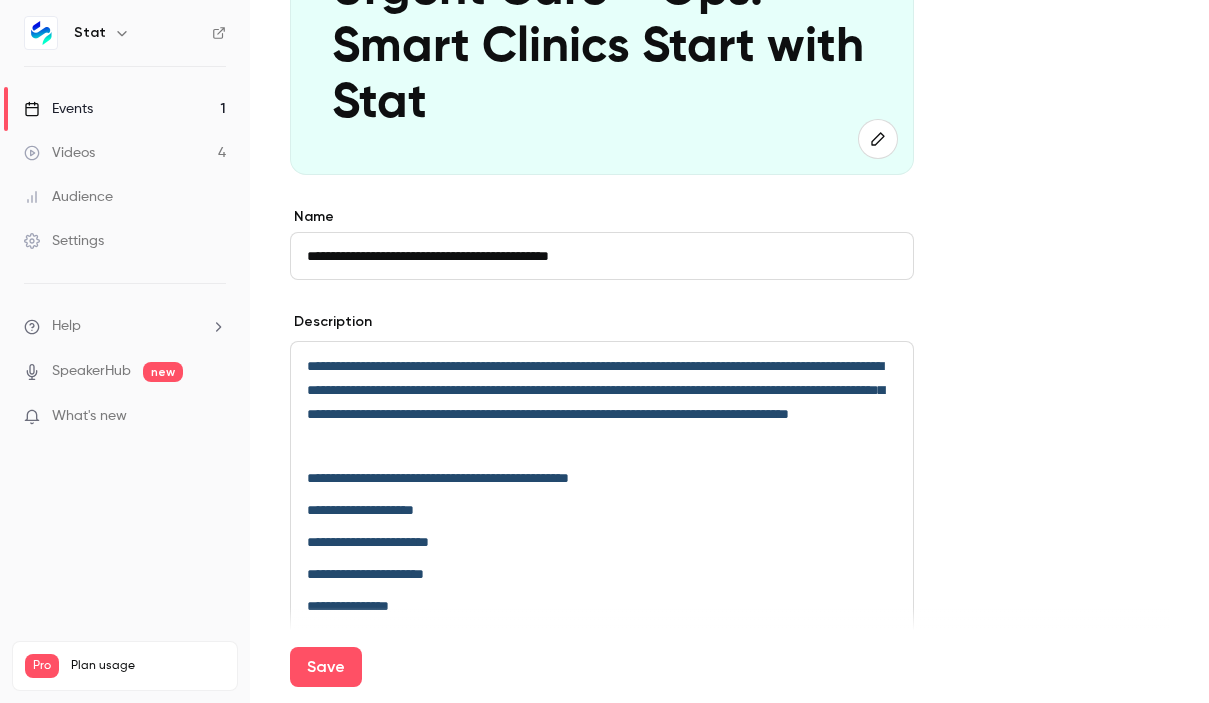 scroll, scrollTop: 0, scrollLeft: 0, axis: both 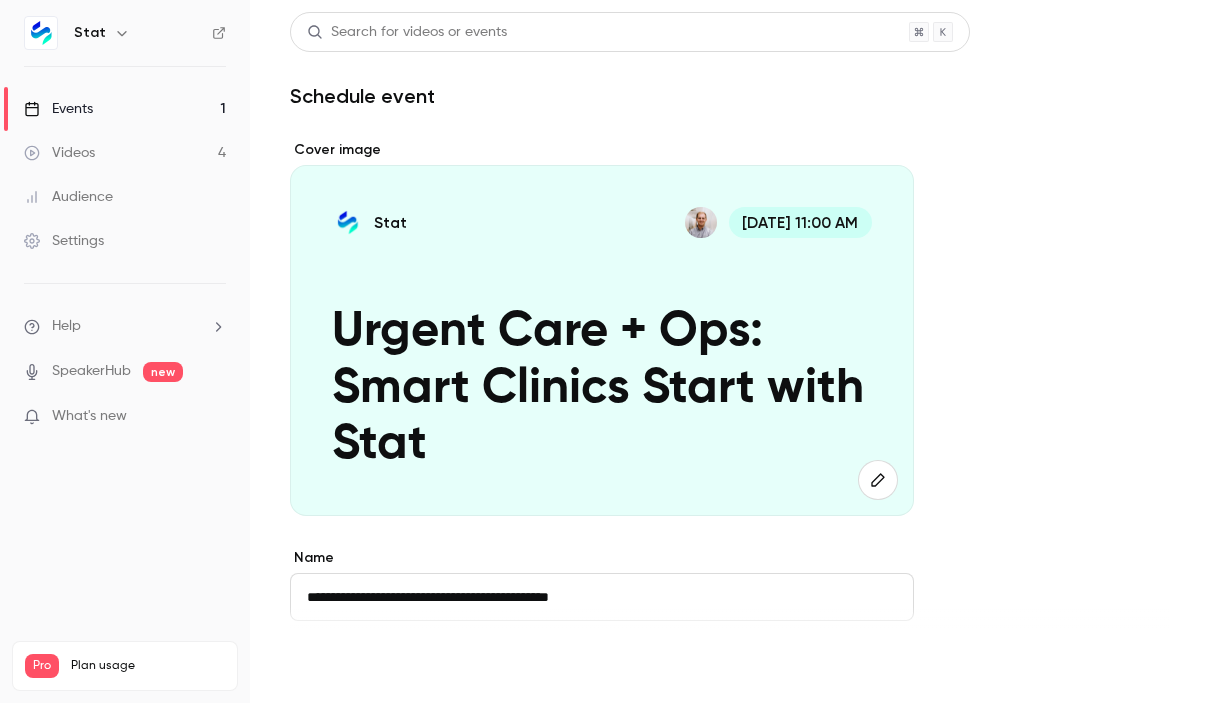 click on "Save" at bounding box center (326, 667) 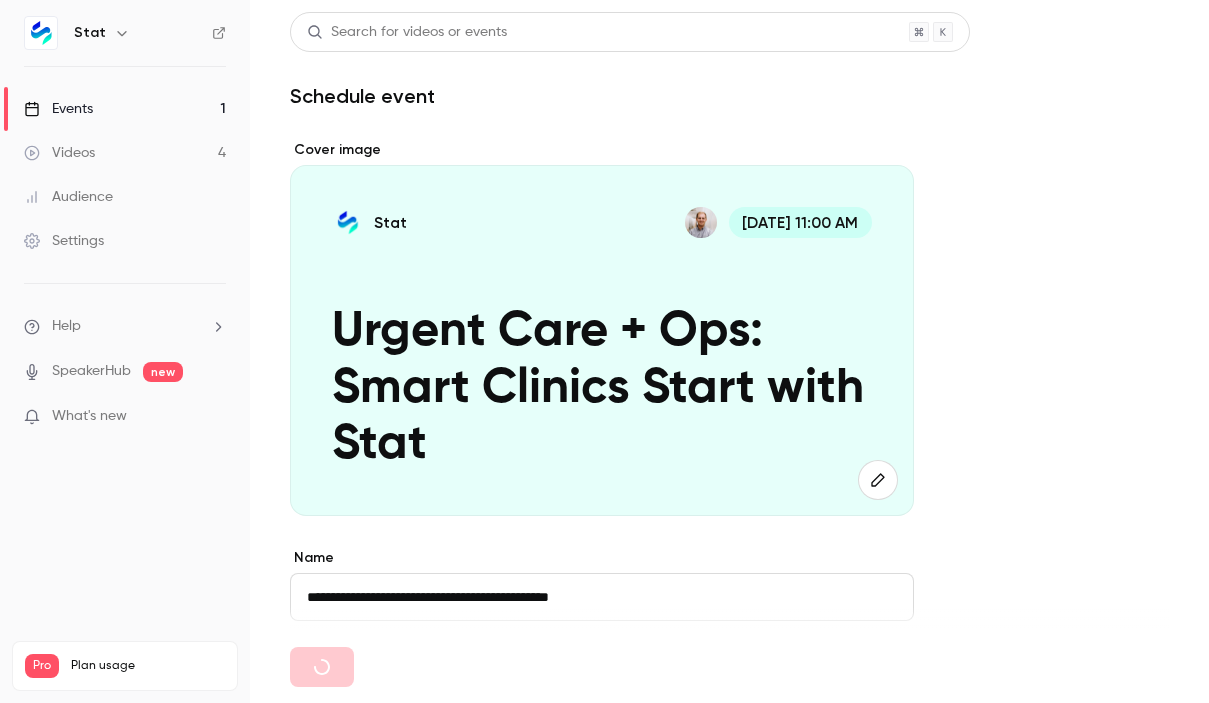 type on "**********" 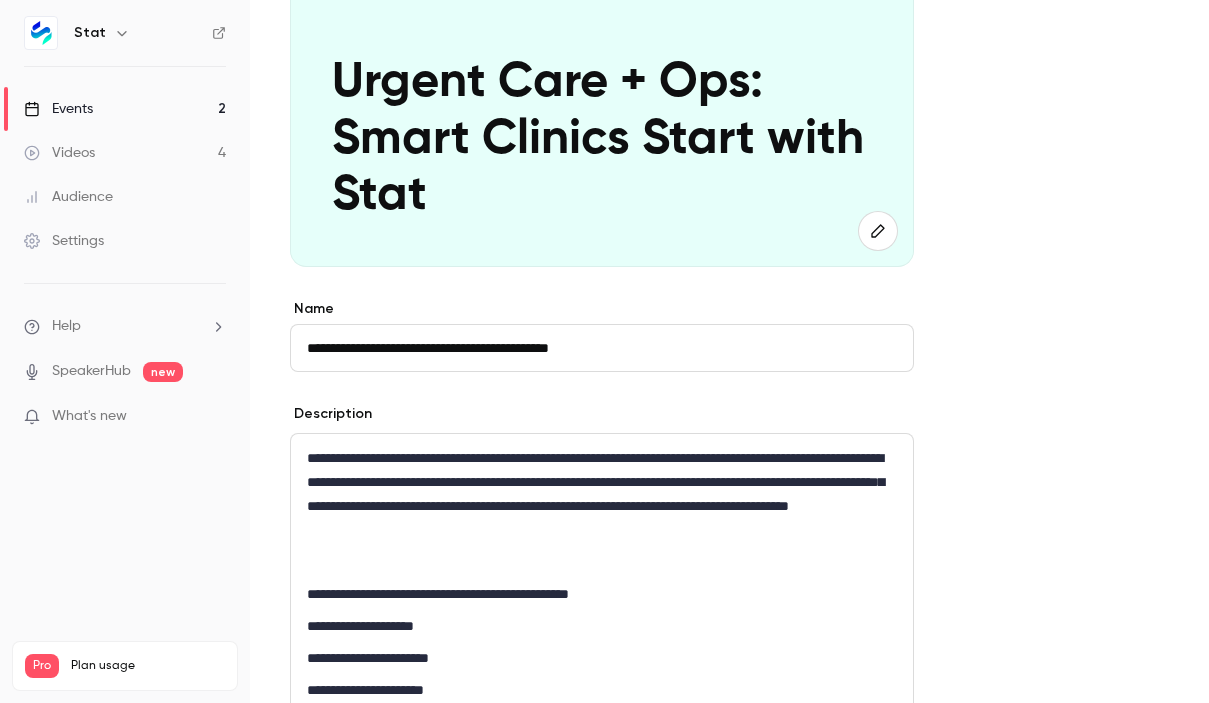 scroll, scrollTop: 0, scrollLeft: 0, axis: both 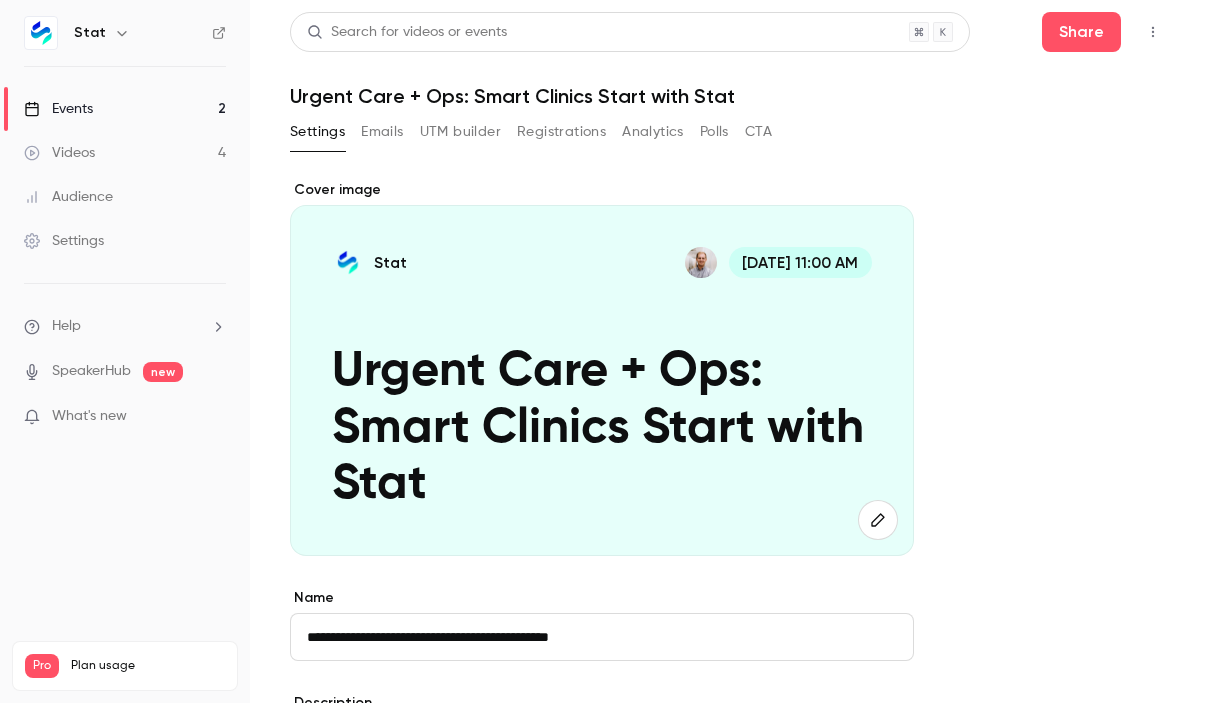 click on "Registrations" at bounding box center [561, 132] 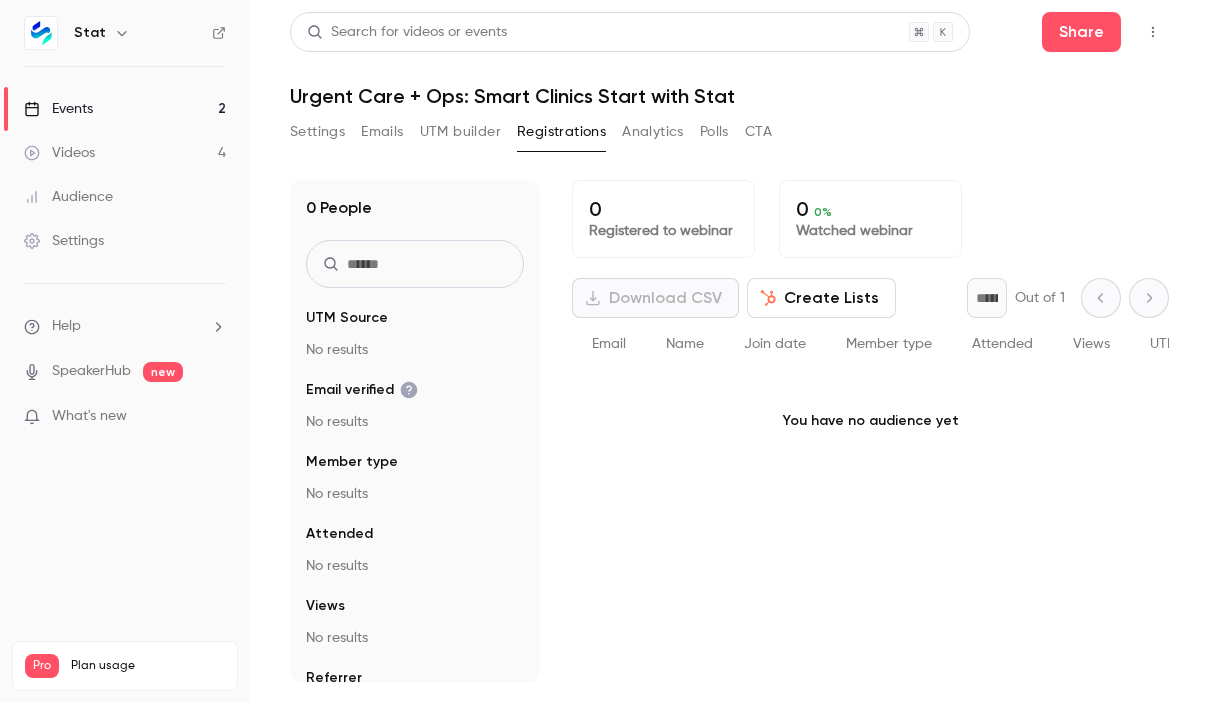 click 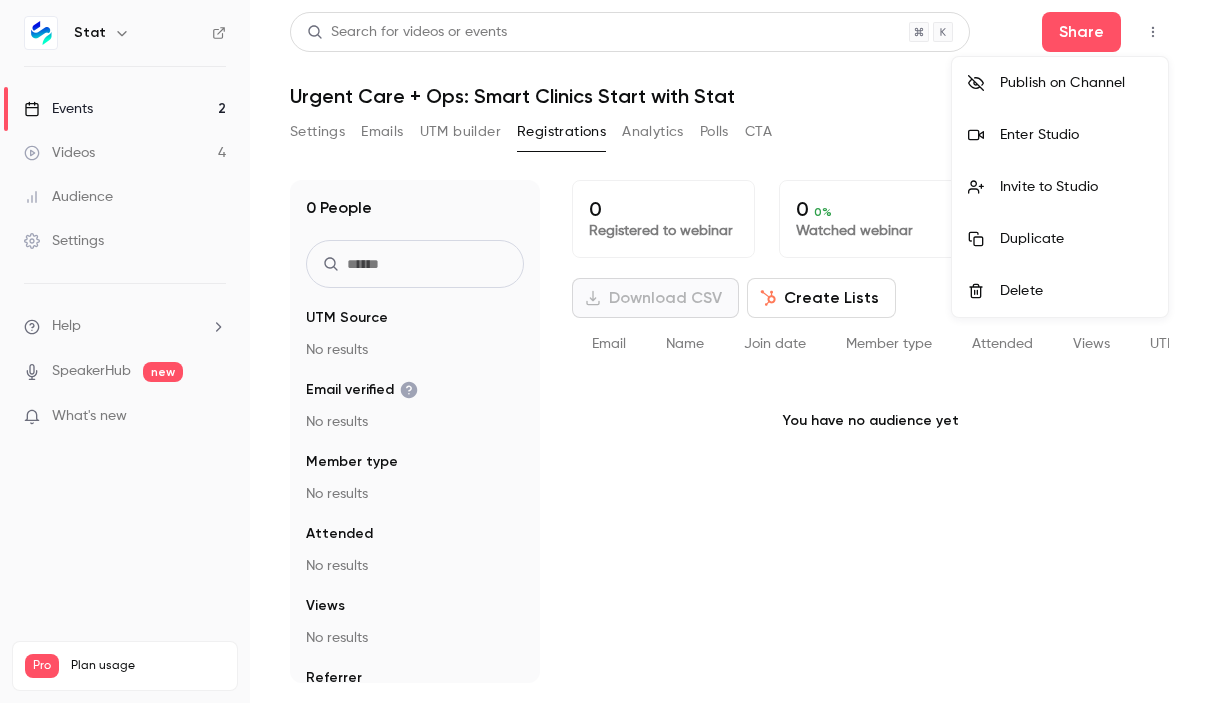 click at bounding box center [604, 351] 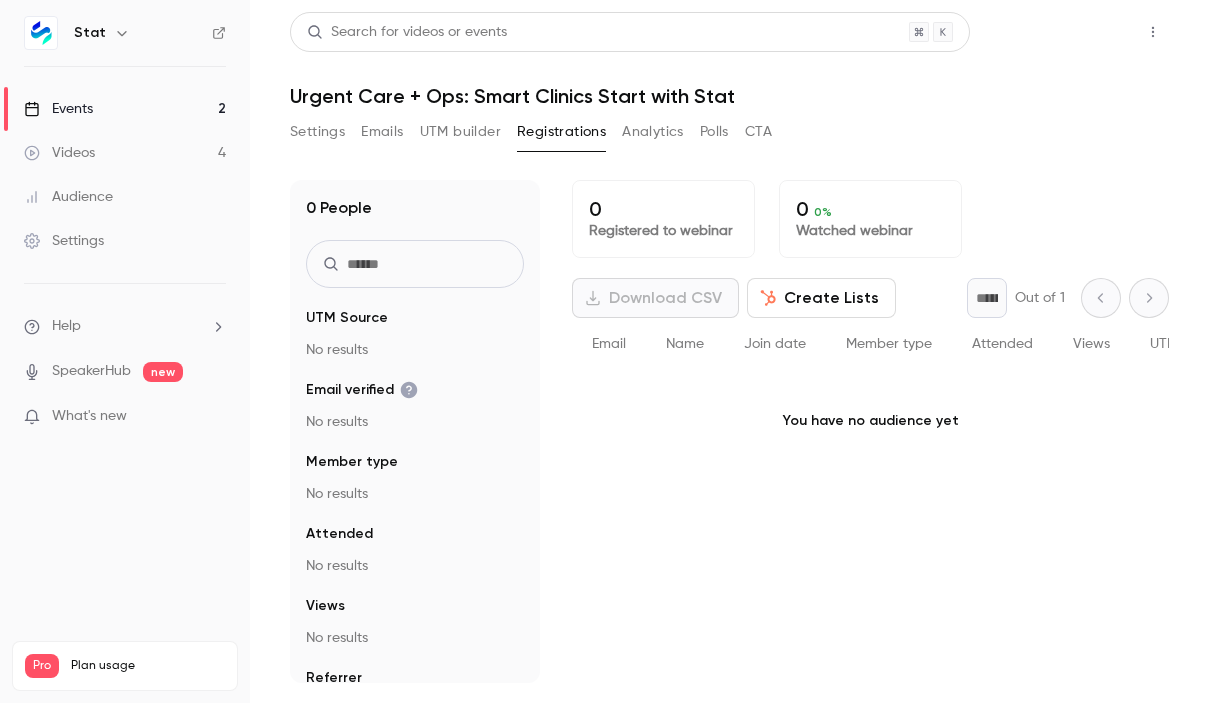 click on "Share" at bounding box center (1081, 32) 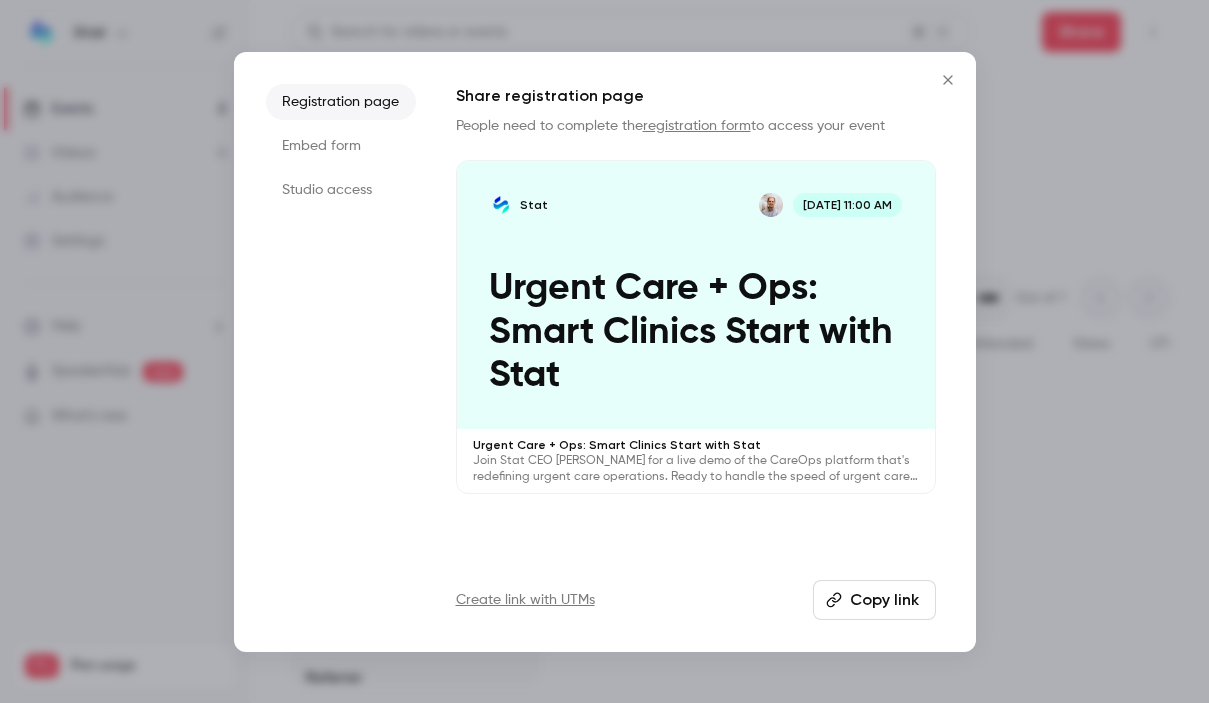 click on "Copy link" at bounding box center (874, 600) 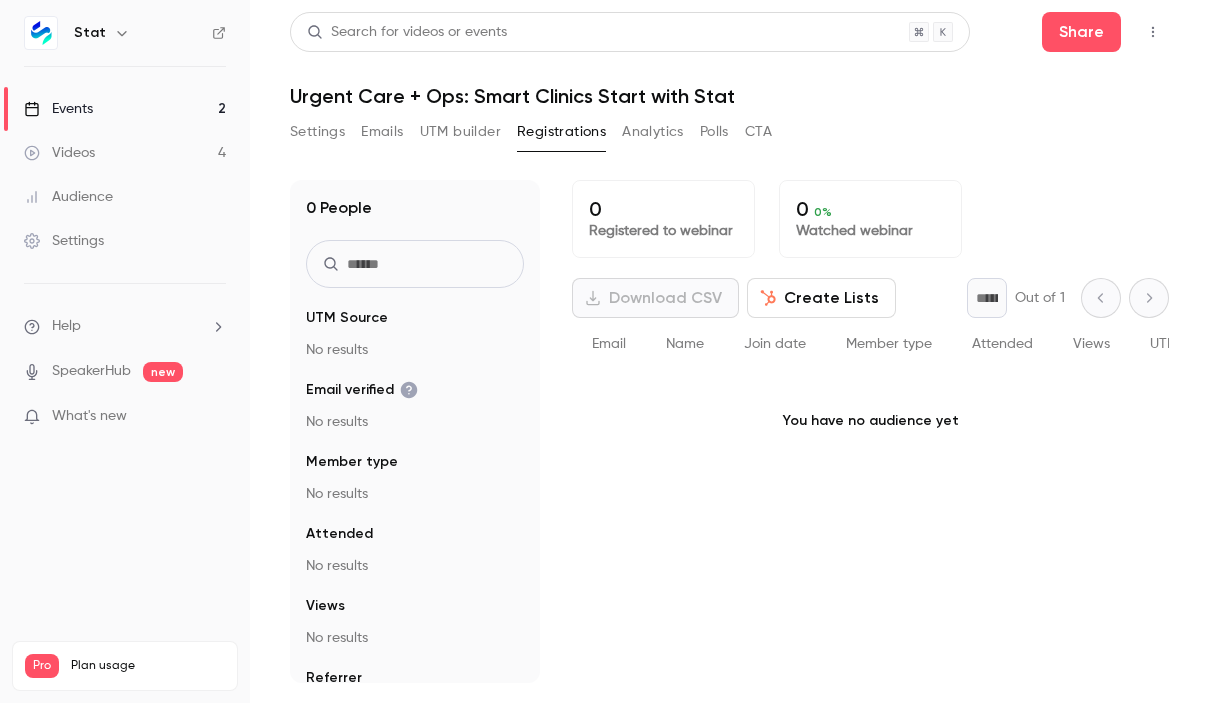 click on "Settings" at bounding box center [317, 132] 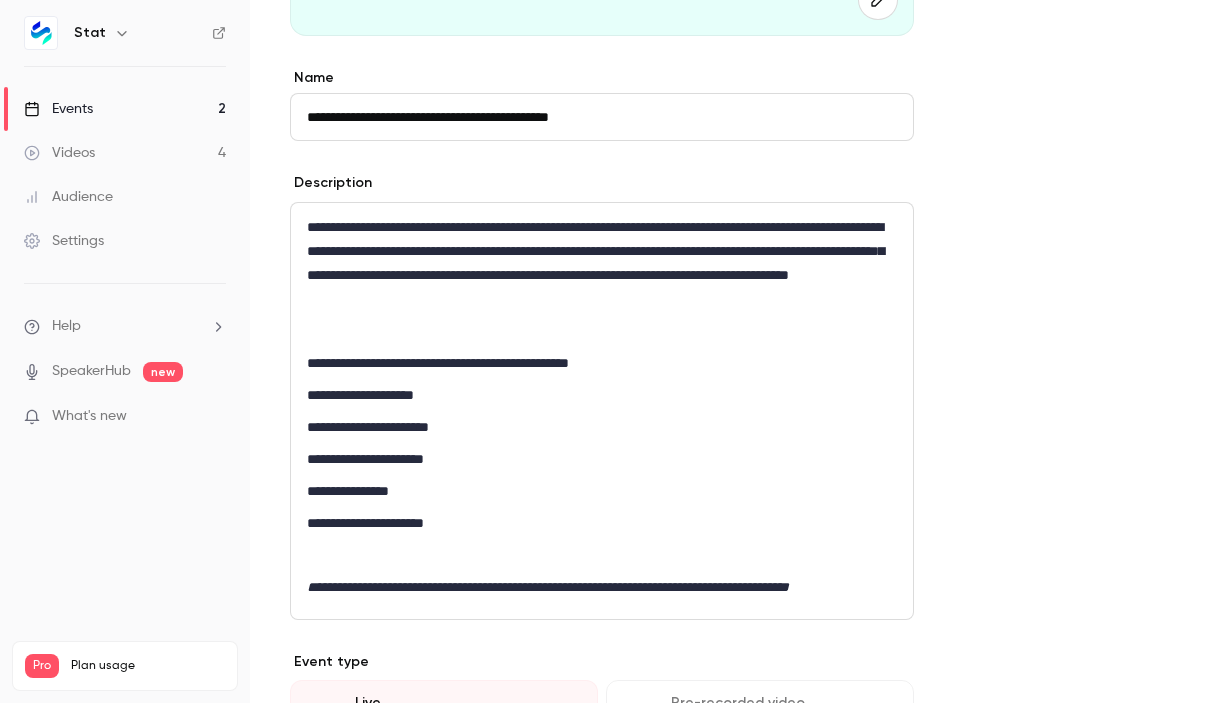 scroll, scrollTop: 549, scrollLeft: 0, axis: vertical 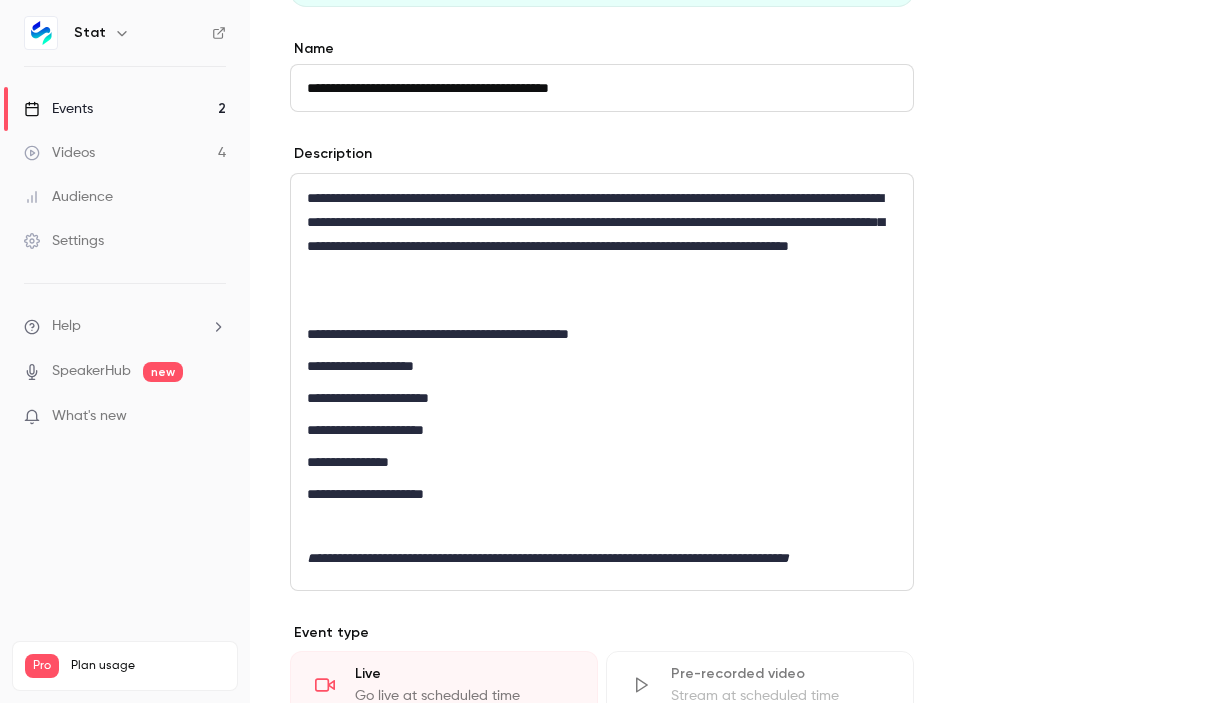 click on "**********" at bounding box center [602, 382] 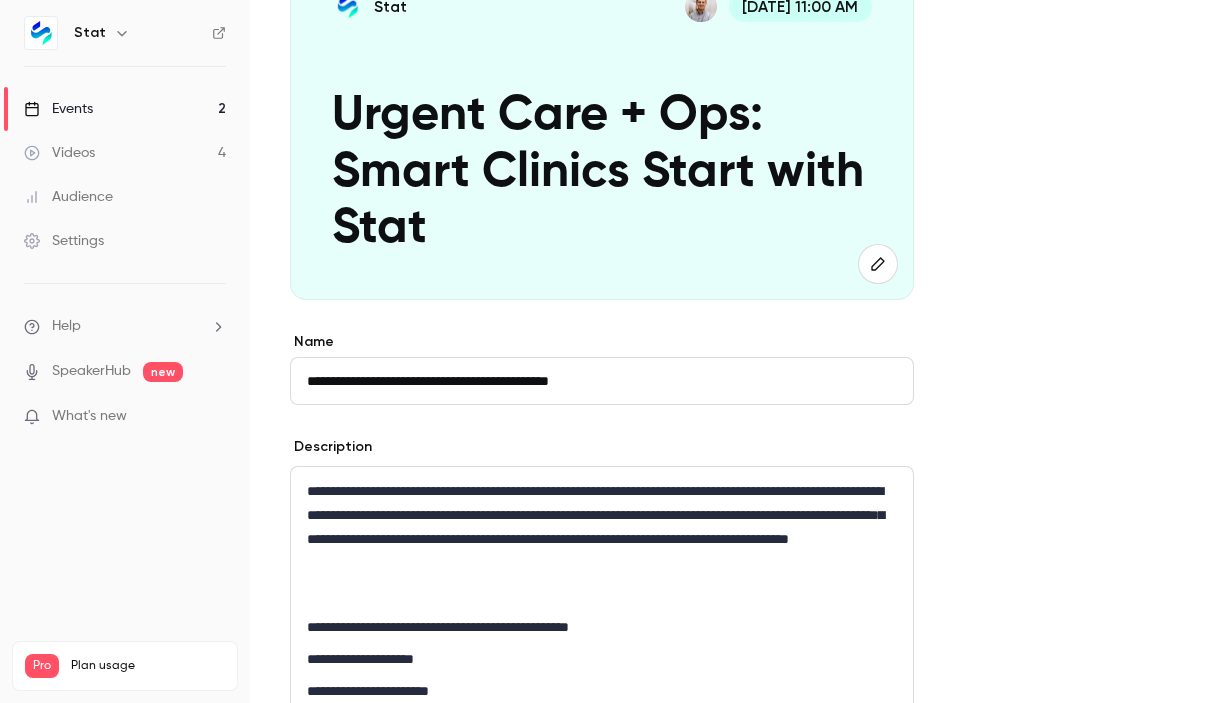 scroll, scrollTop: 0, scrollLeft: 0, axis: both 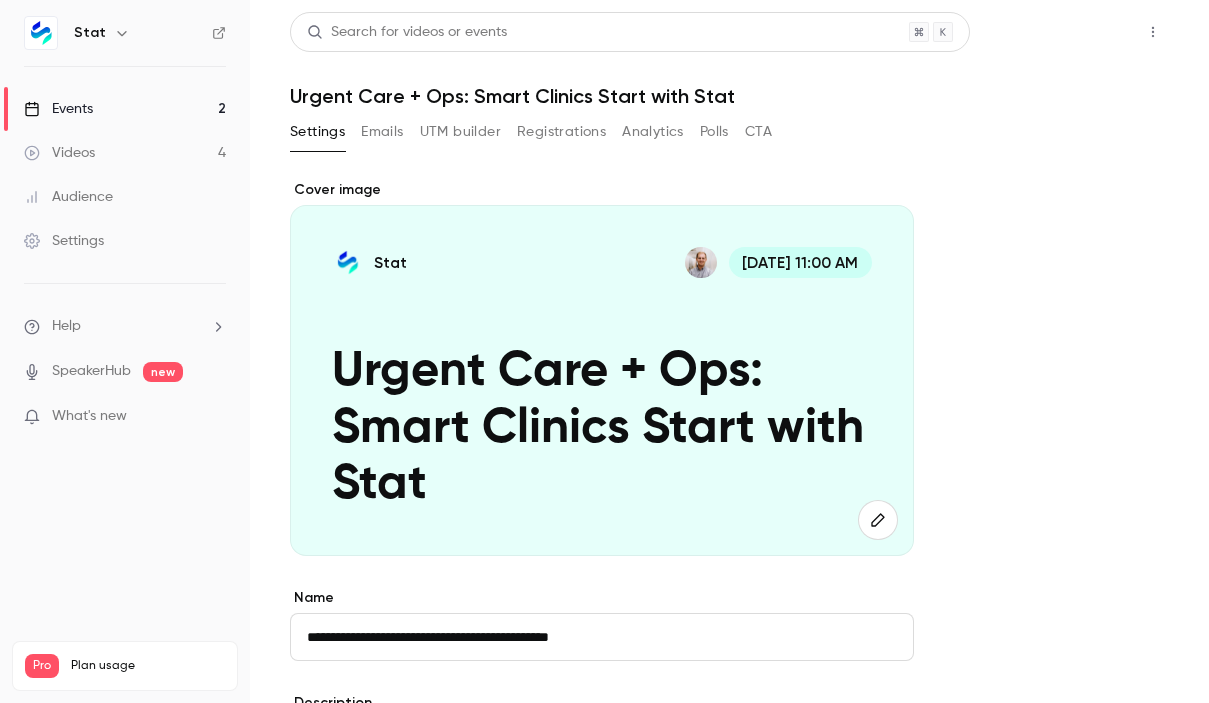 click on "Share" at bounding box center (1081, 32) 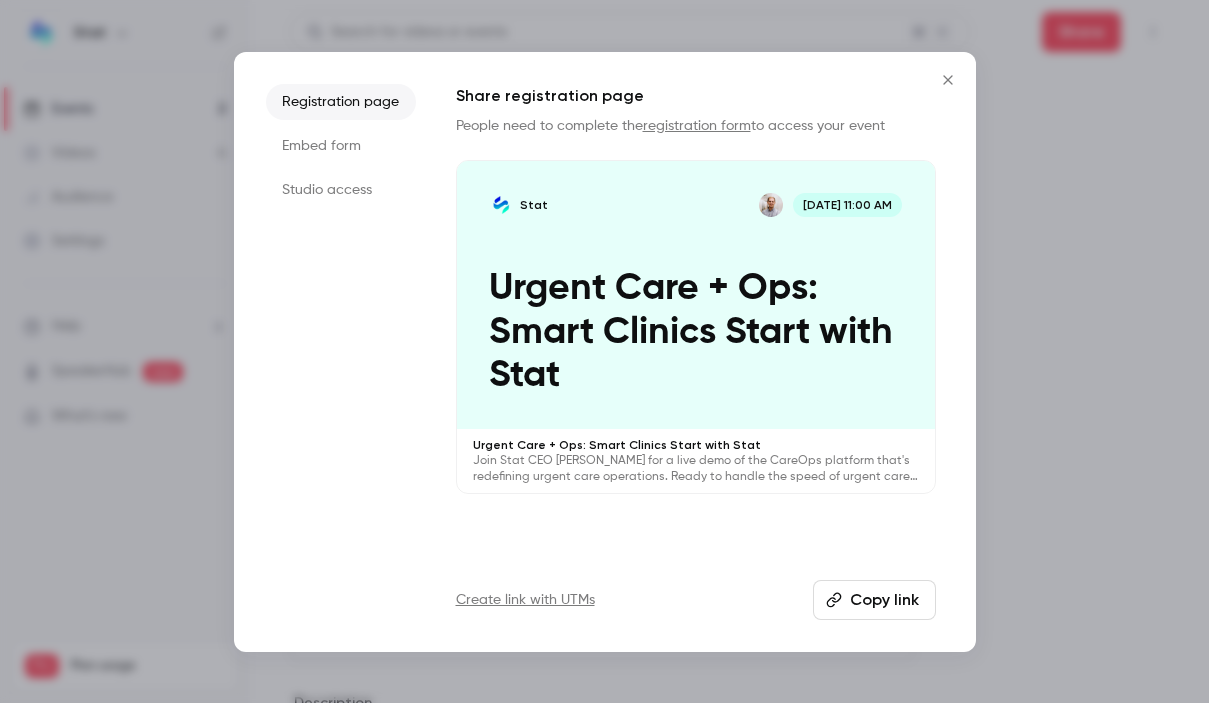 click on "Embed form" at bounding box center [341, 146] 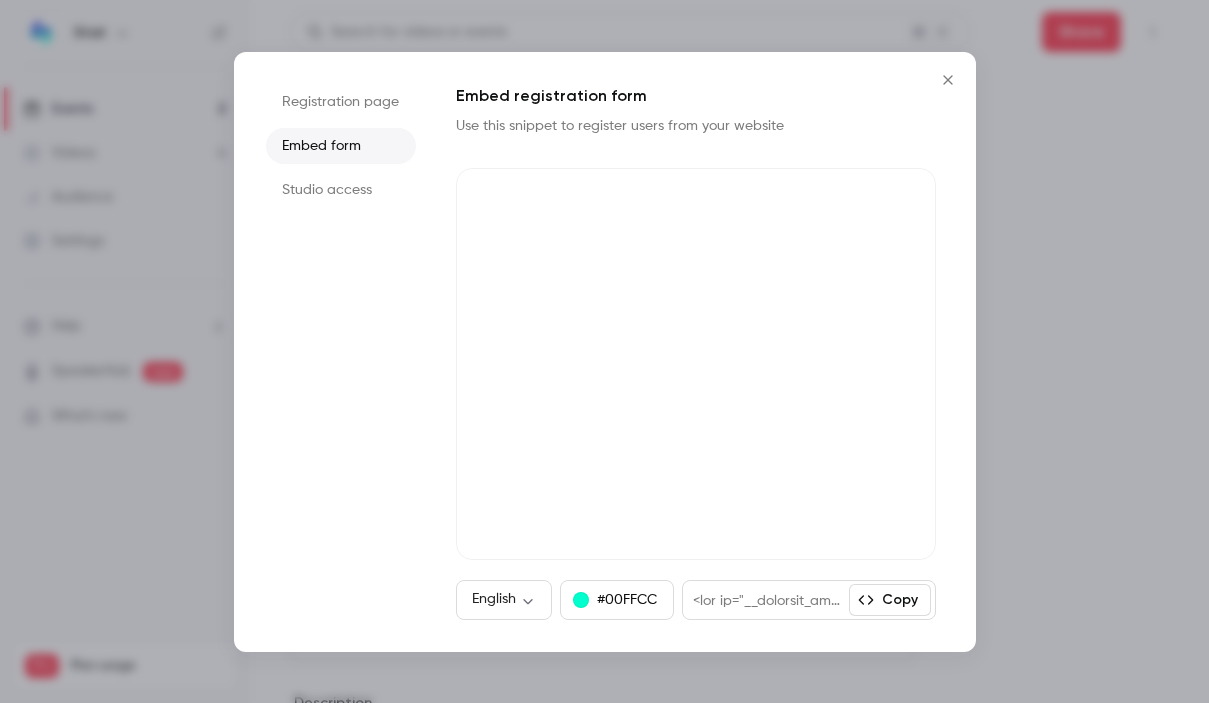 click on "Copy" at bounding box center (890, 600) 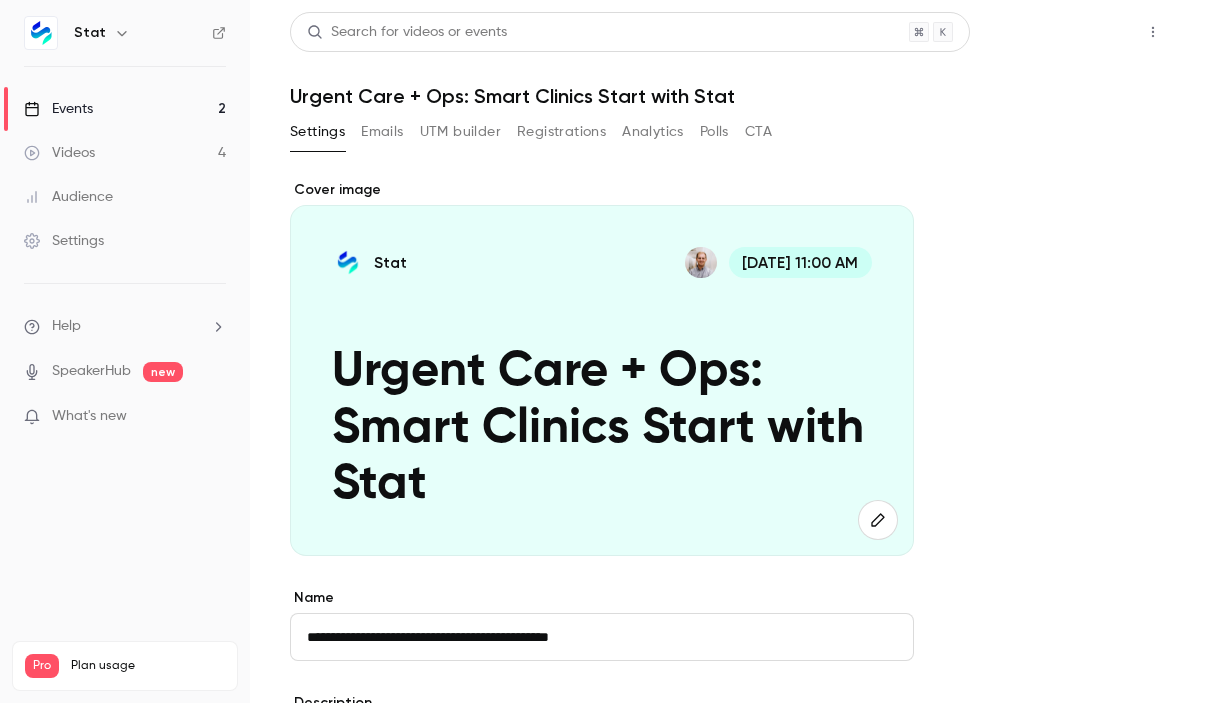 click on "Share" at bounding box center (1081, 32) 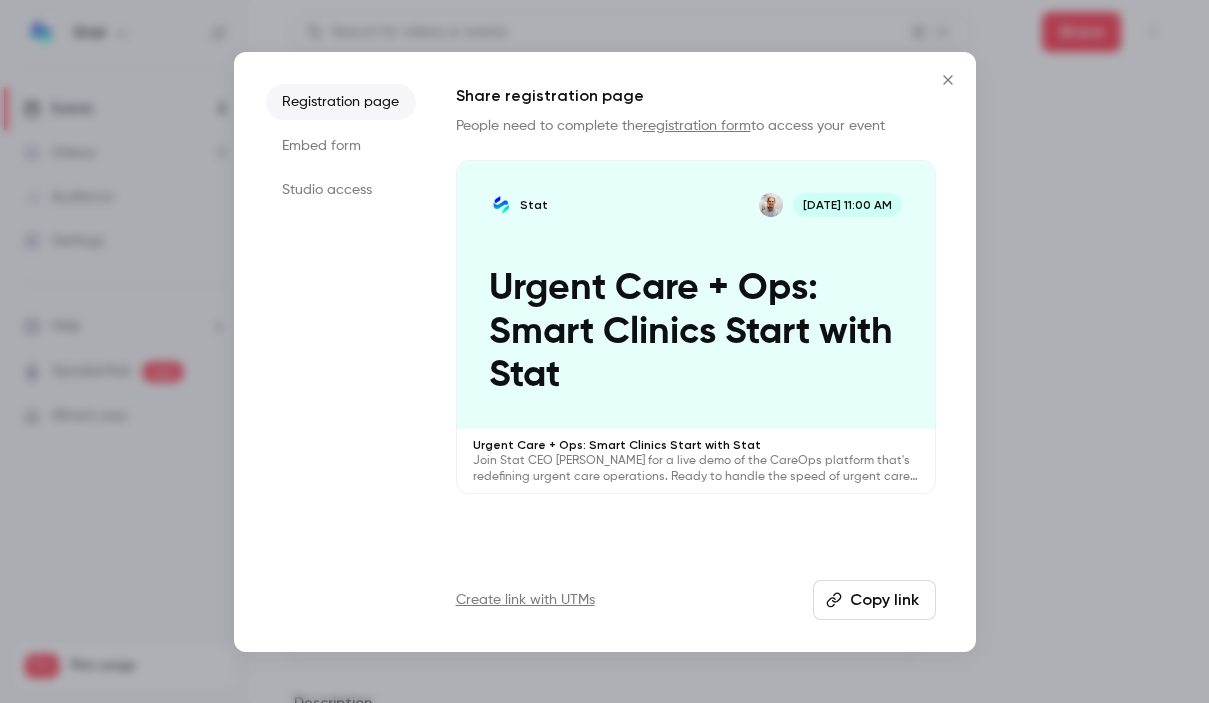 click on "Copy link" at bounding box center (874, 600) 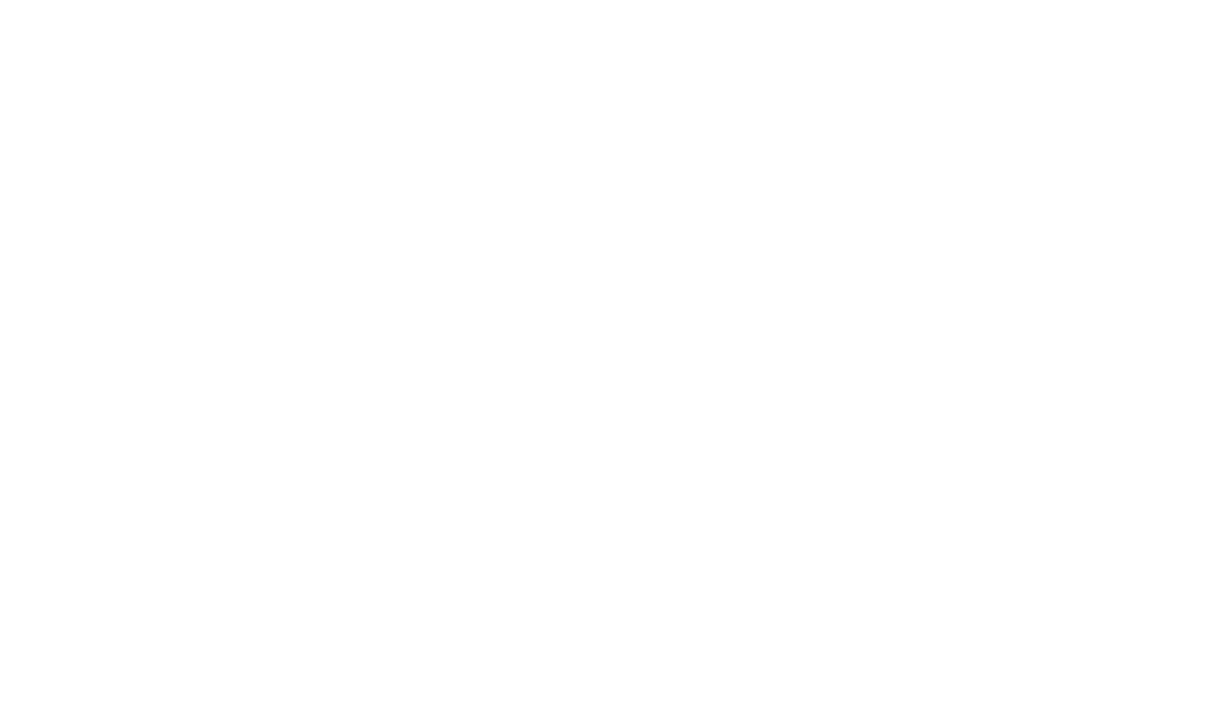scroll, scrollTop: 0, scrollLeft: 0, axis: both 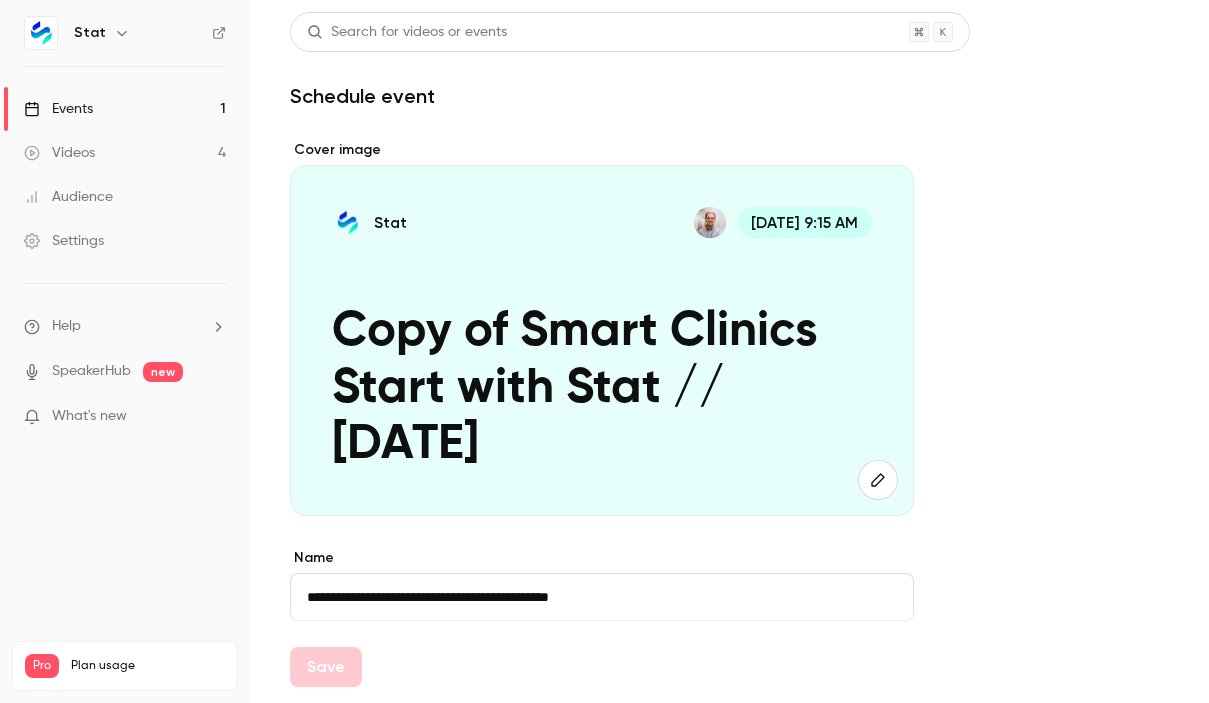 click on "Videos 4" at bounding box center [125, 153] 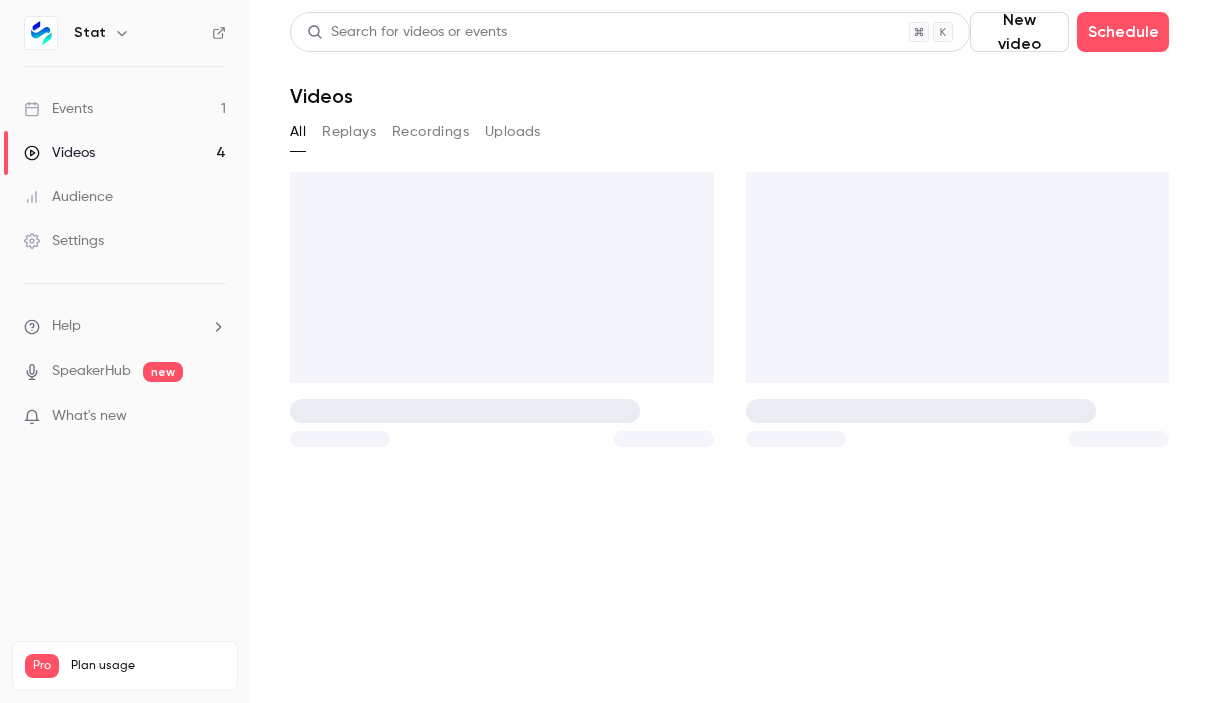 click on "Events 1" at bounding box center [125, 109] 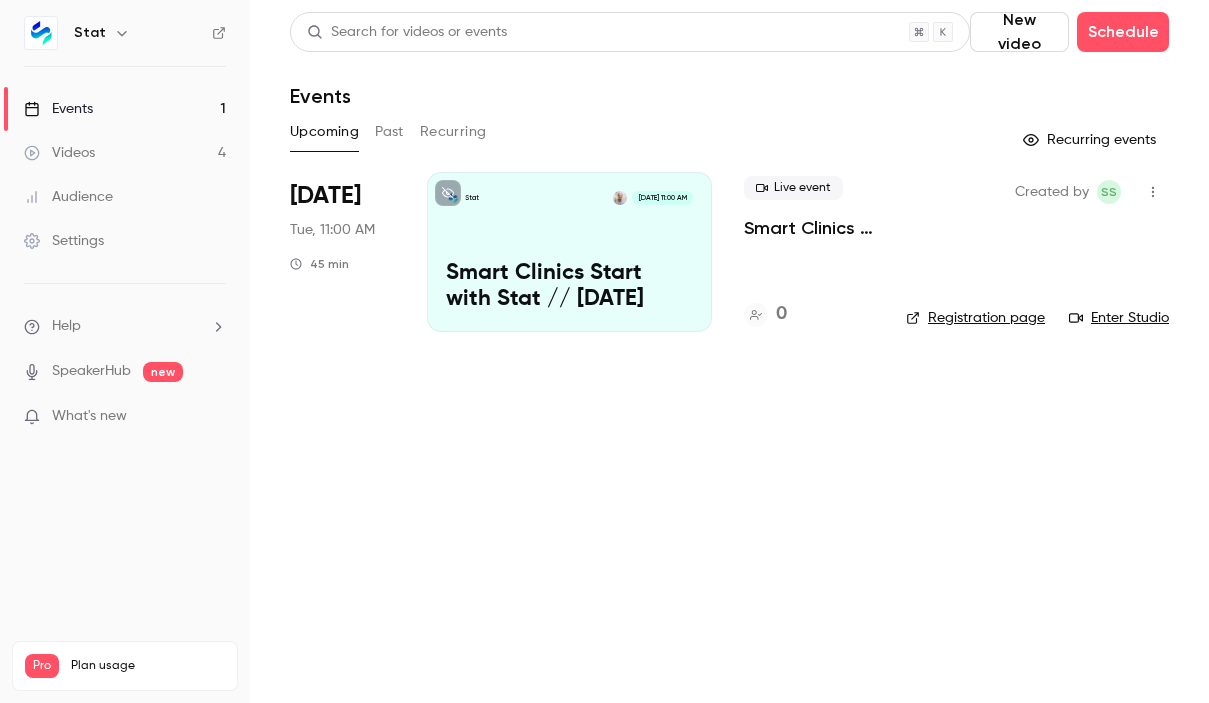 click on "Stat Jul 22, 11:00 AM Smart Clinics Start with Stat // July 22" at bounding box center (569, 252) 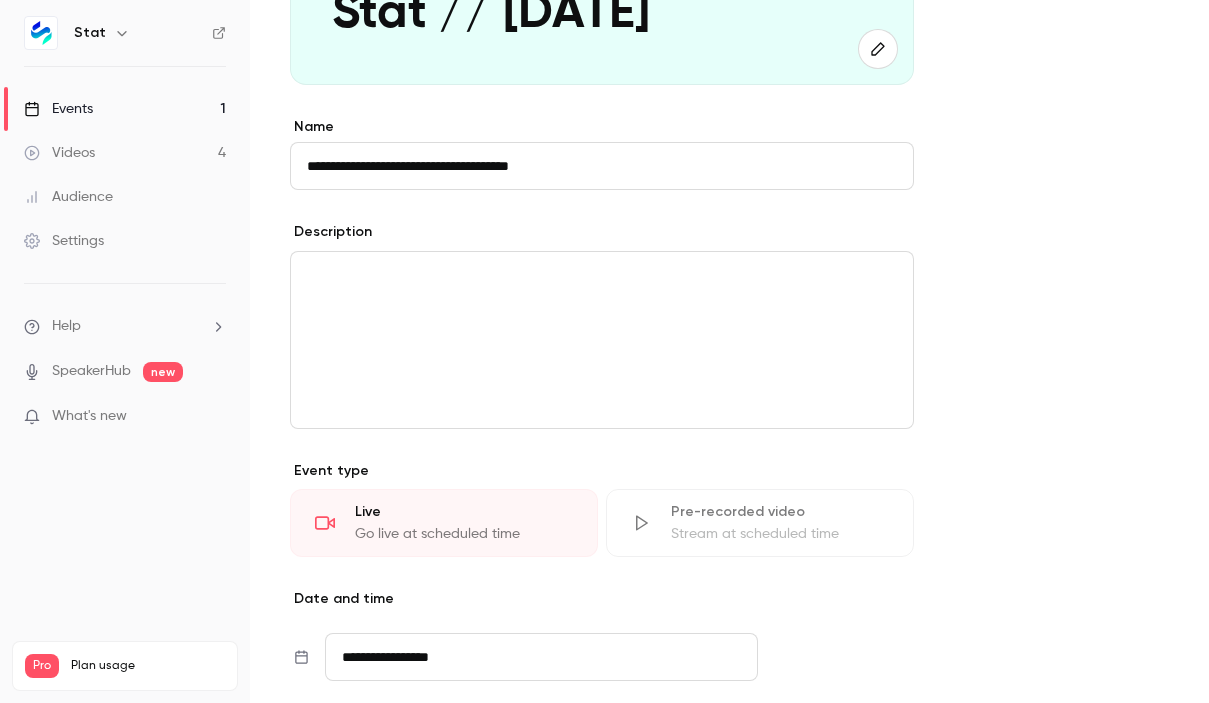 scroll, scrollTop: 454, scrollLeft: 0, axis: vertical 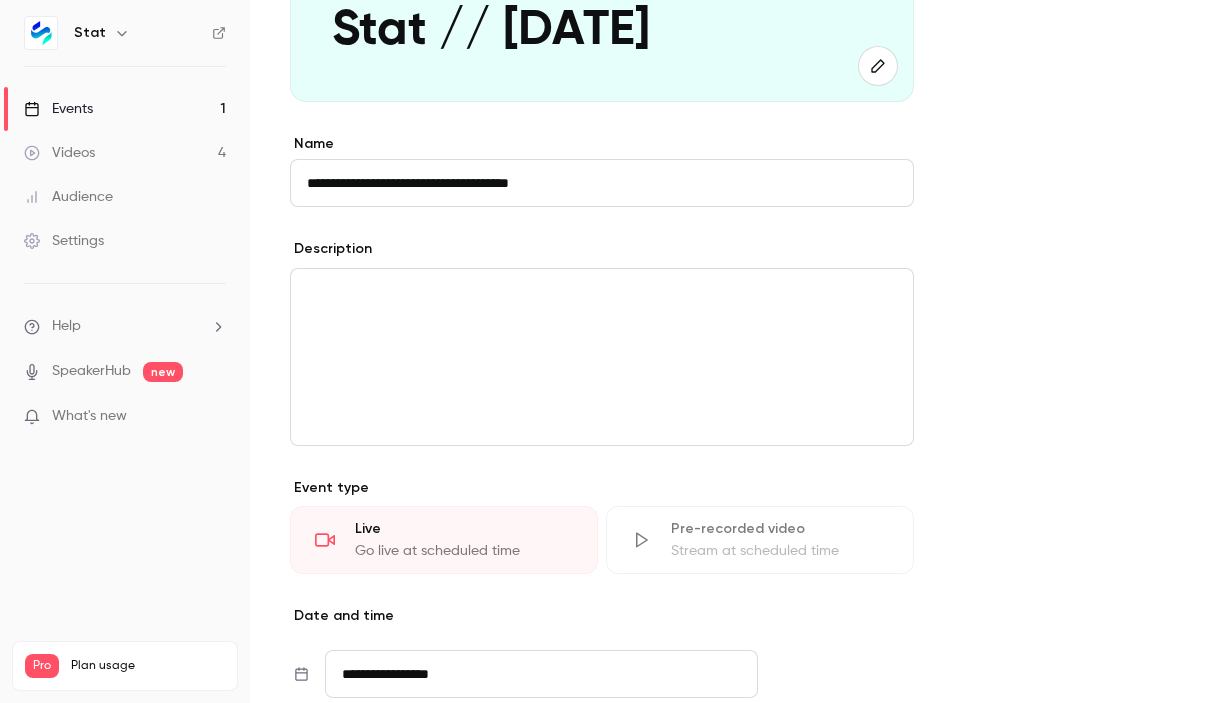 click at bounding box center (602, 357) 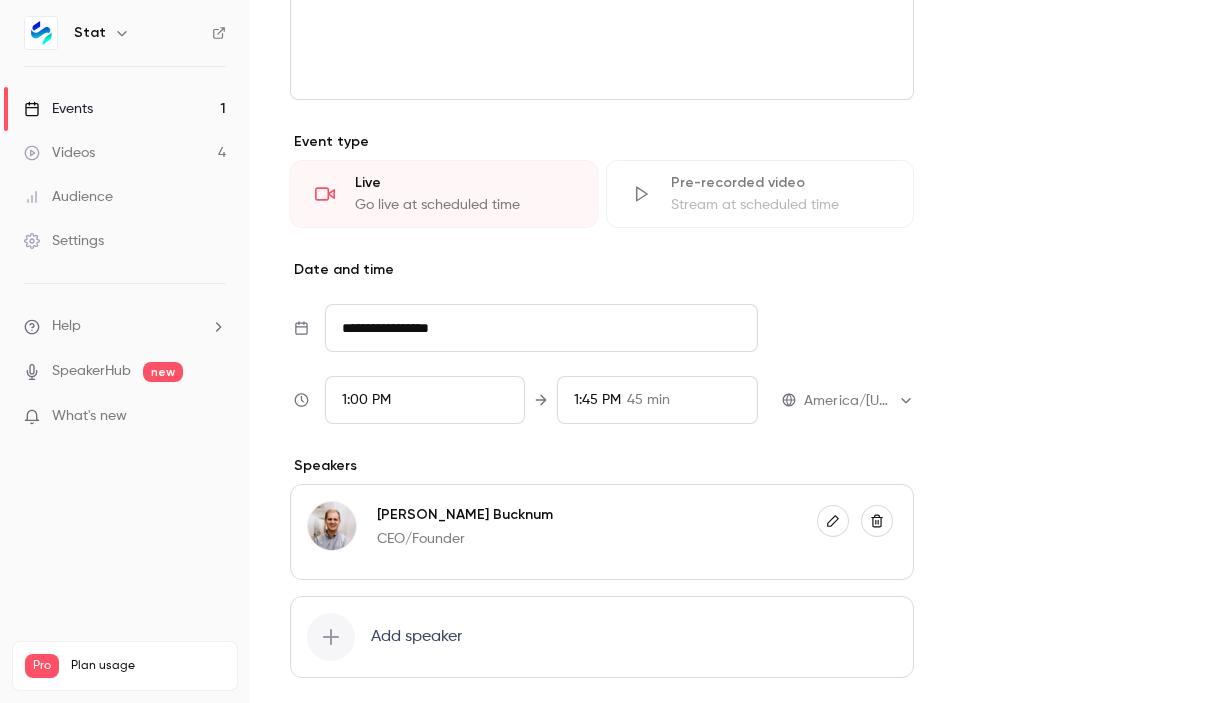 scroll, scrollTop: 943, scrollLeft: 0, axis: vertical 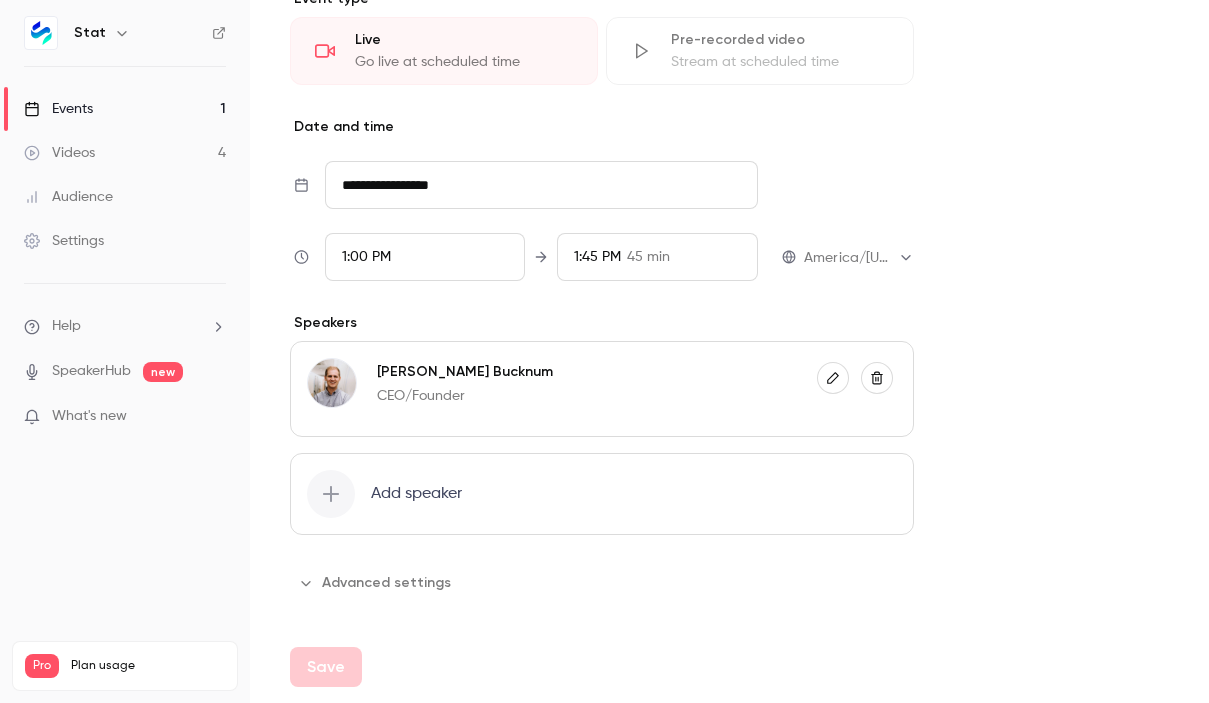 click on "Events 1" at bounding box center (125, 109) 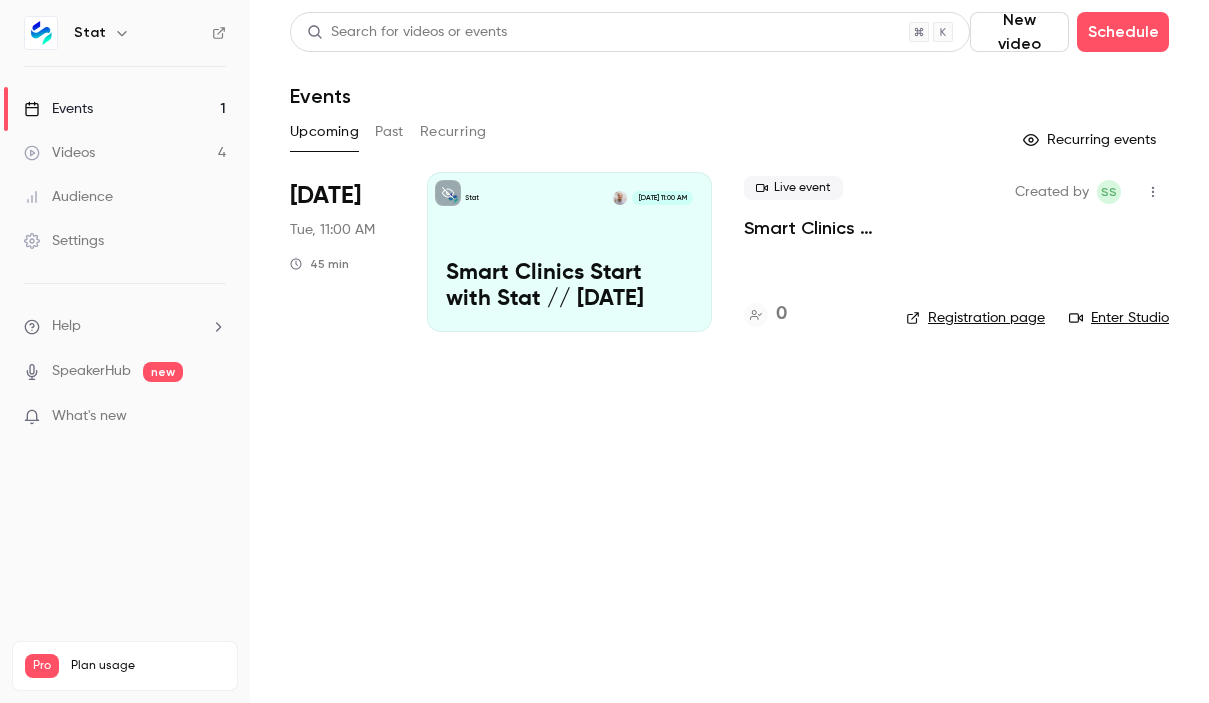 click on "Past" at bounding box center [389, 132] 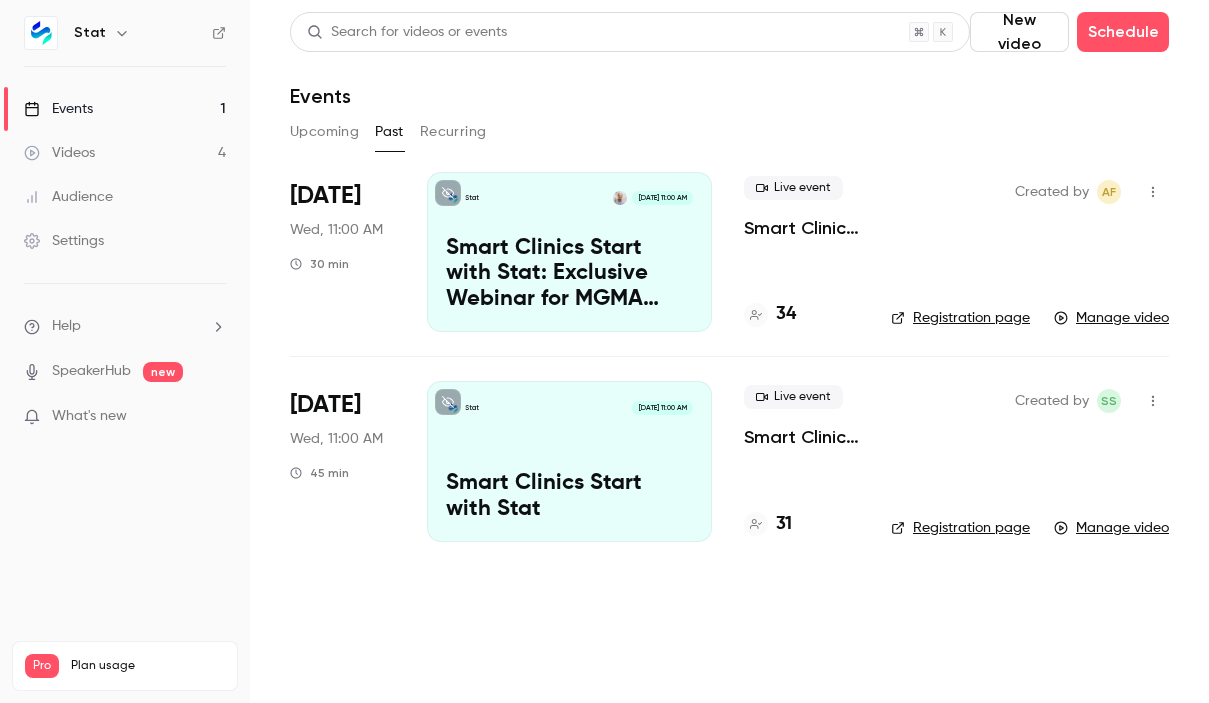 click on "Stat Jun 11, 11:00 AM Smart Clinics Start with Stat" at bounding box center [569, 461] 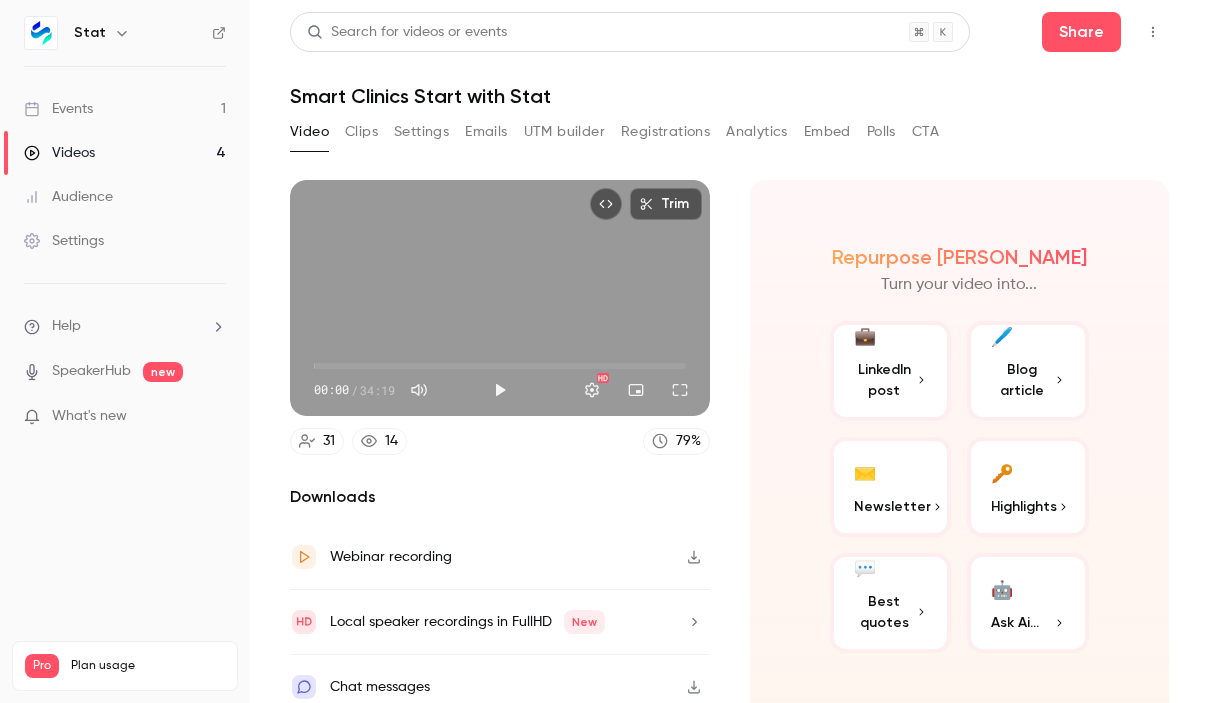 scroll, scrollTop: 16, scrollLeft: 0, axis: vertical 